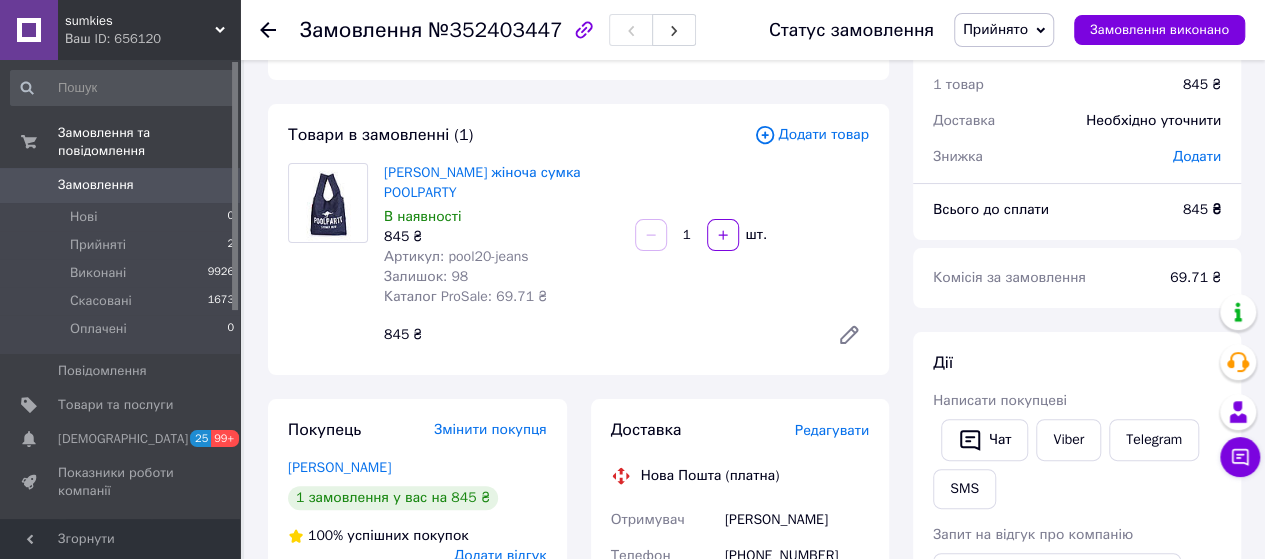 scroll, scrollTop: 100, scrollLeft: 0, axis: vertical 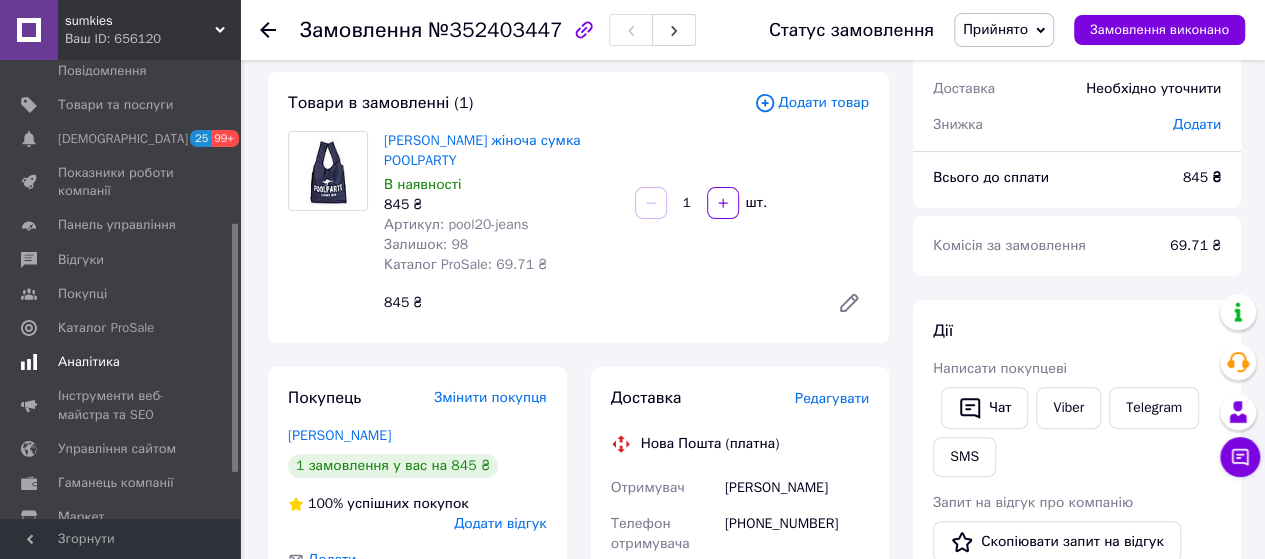 click on "Аналітика" at bounding box center [89, 362] 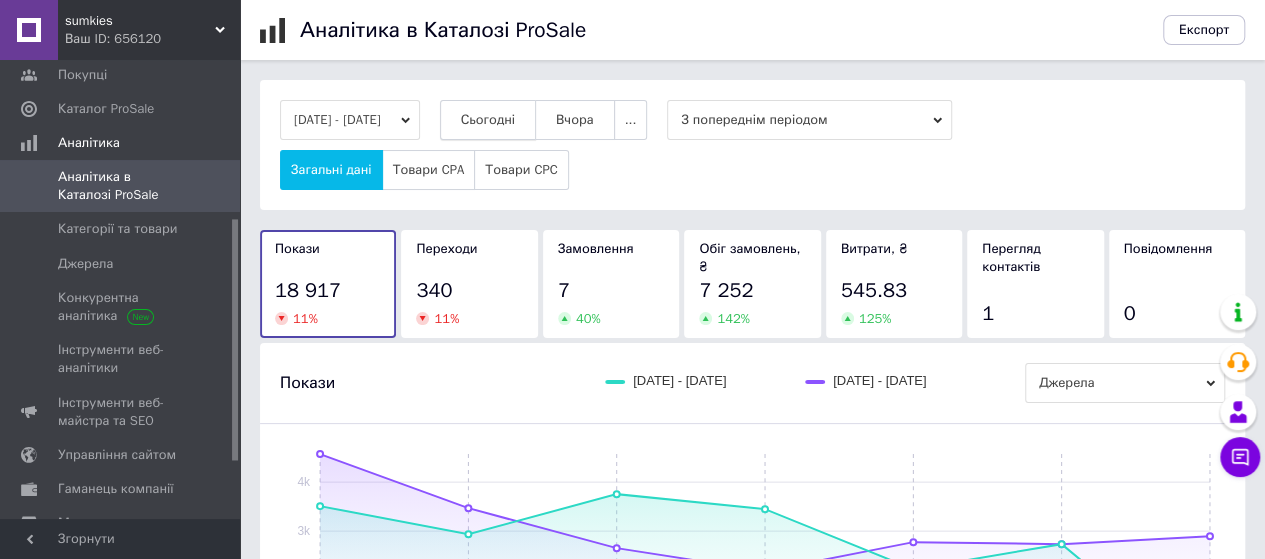 drag, startPoint x: 545, startPoint y: 125, endPoint x: 518, endPoint y: 137, distance: 29.546574 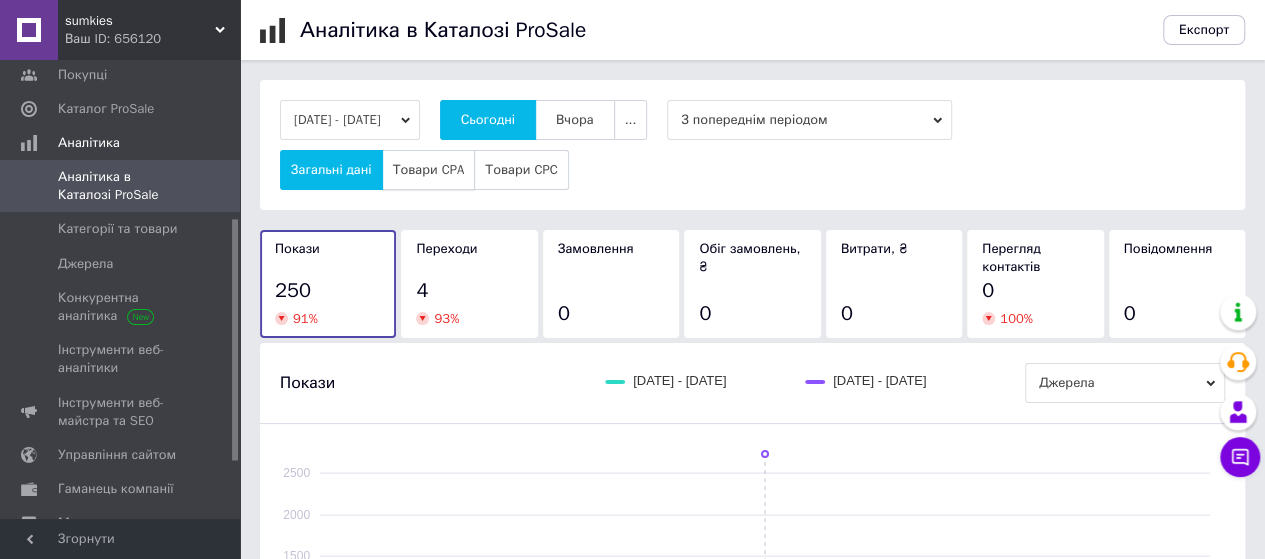 click on "Товари CPA" at bounding box center (429, 170) 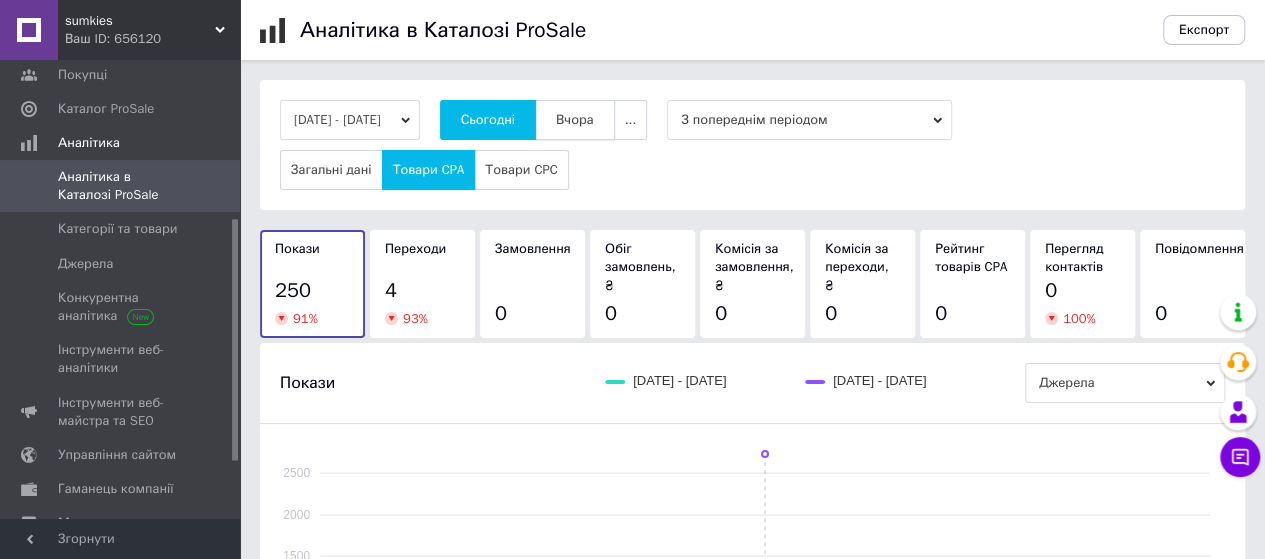 click on "Вчора" at bounding box center [575, 120] 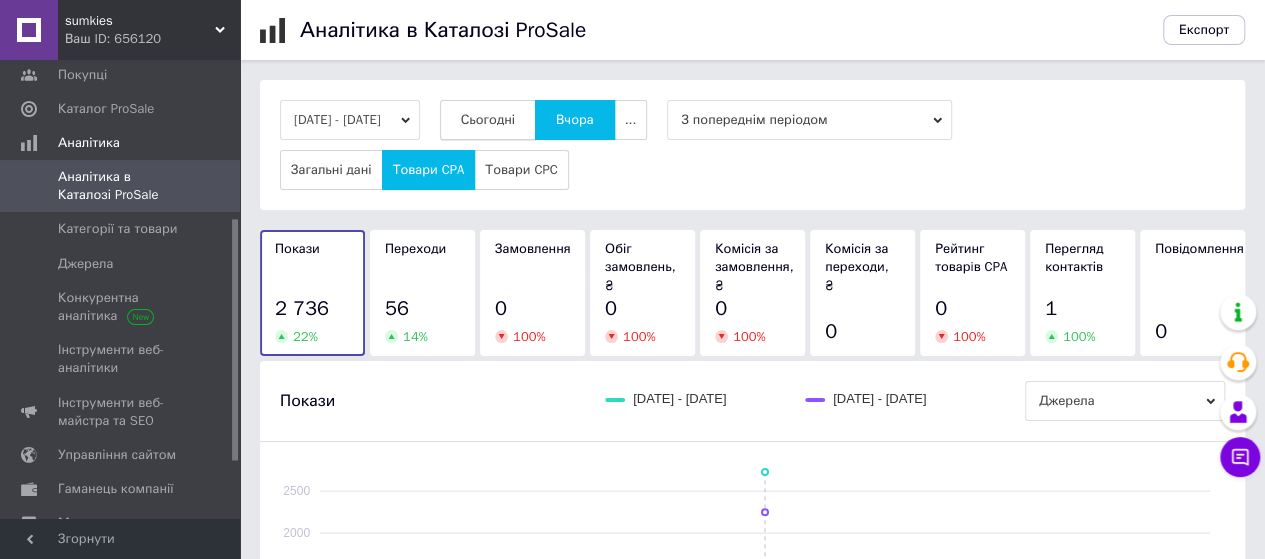 click on "Сьогодні" at bounding box center (488, 120) 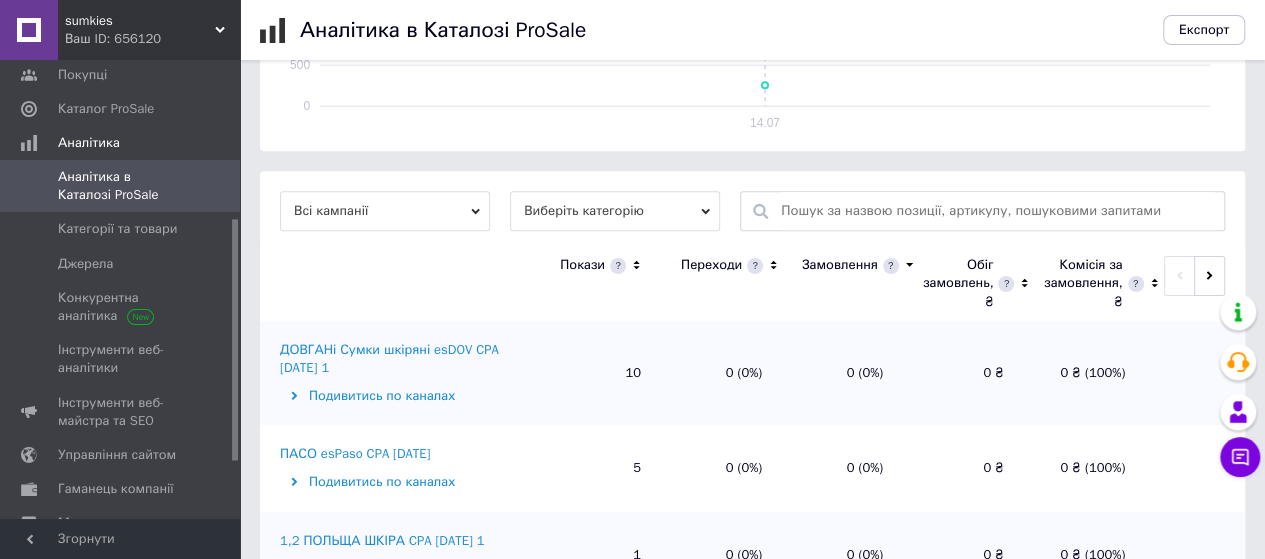 scroll, scrollTop: 668, scrollLeft: 0, axis: vertical 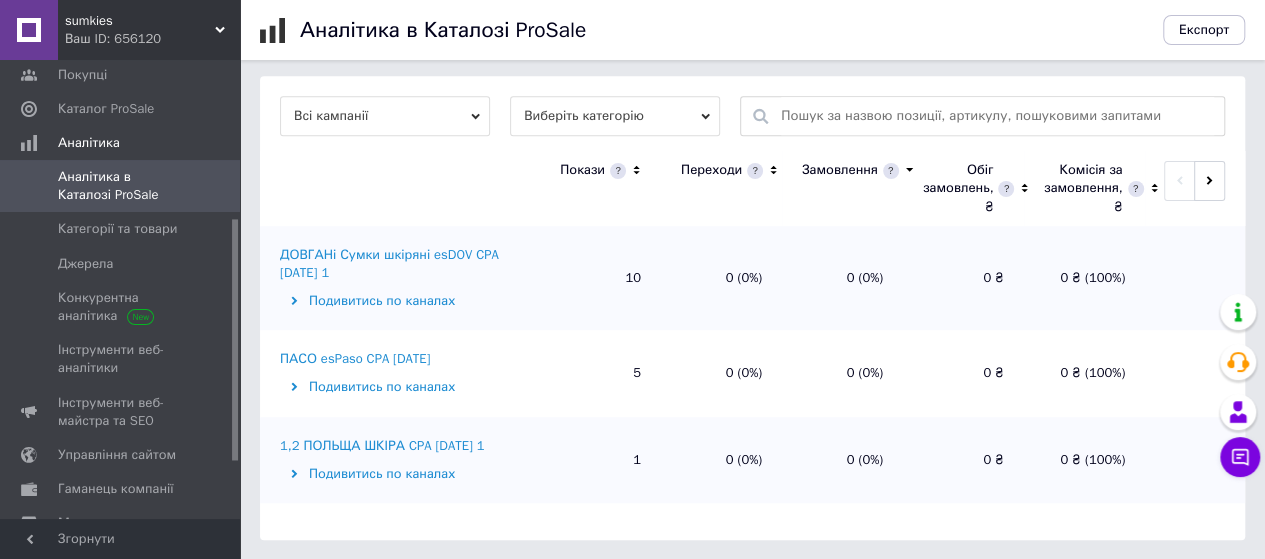 click 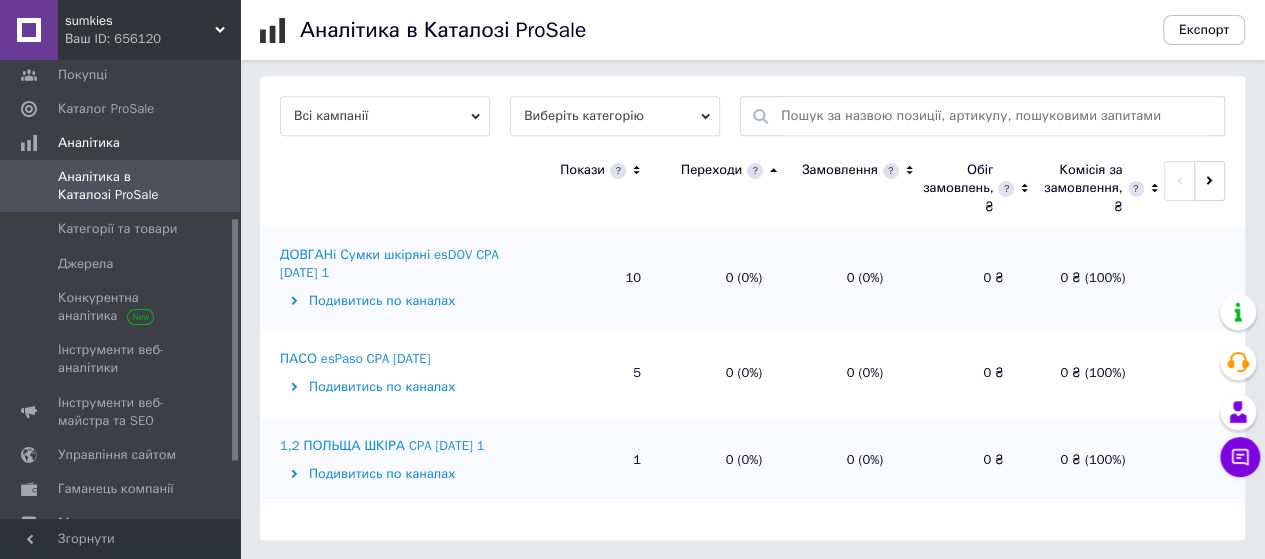 click 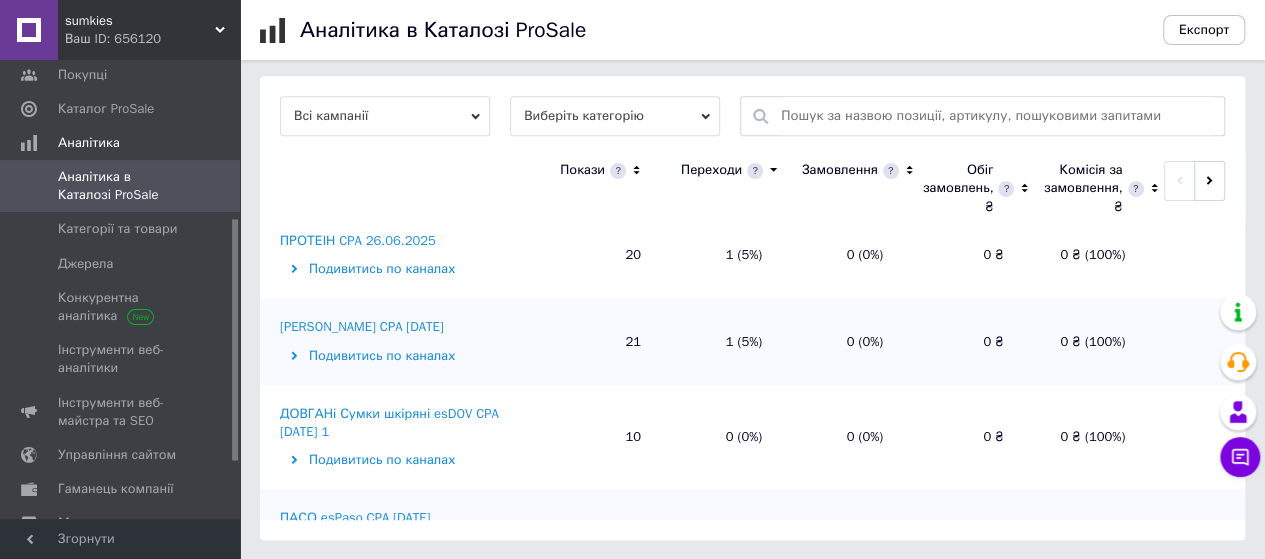 scroll, scrollTop: 0, scrollLeft: 0, axis: both 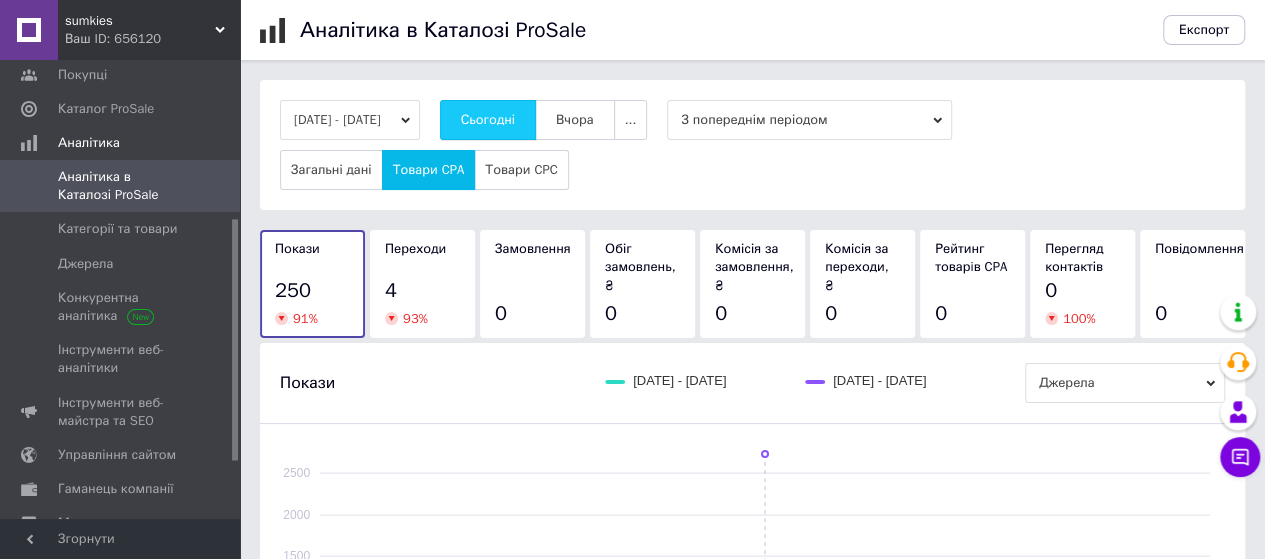 click on "Сьогодні" at bounding box center [488, 120] 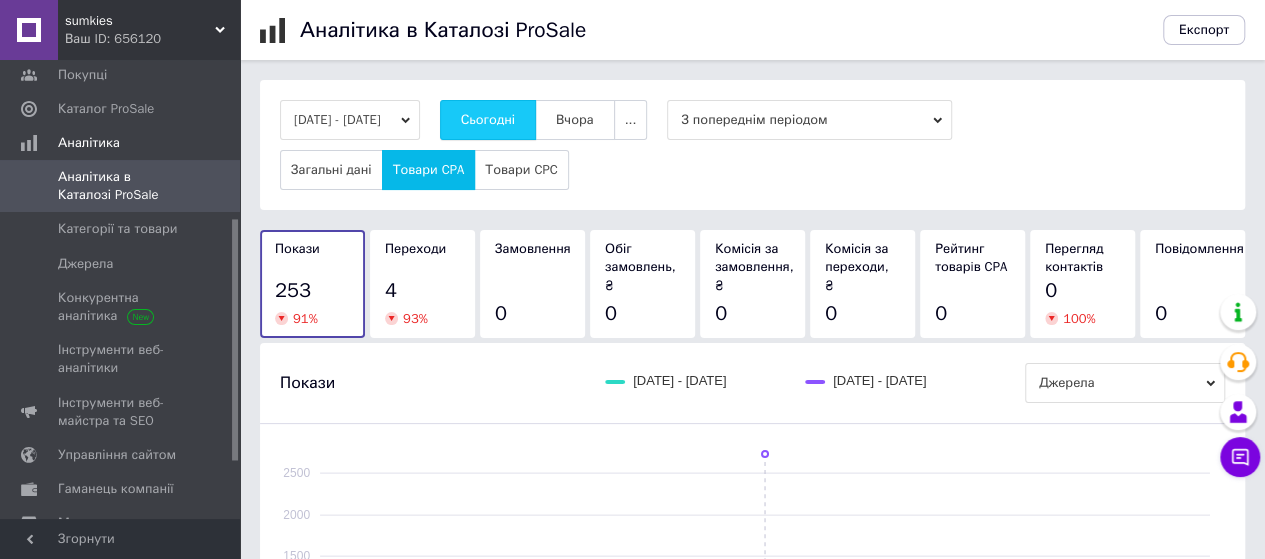 click on "Сьогодні" at bounding box center [488, 120] 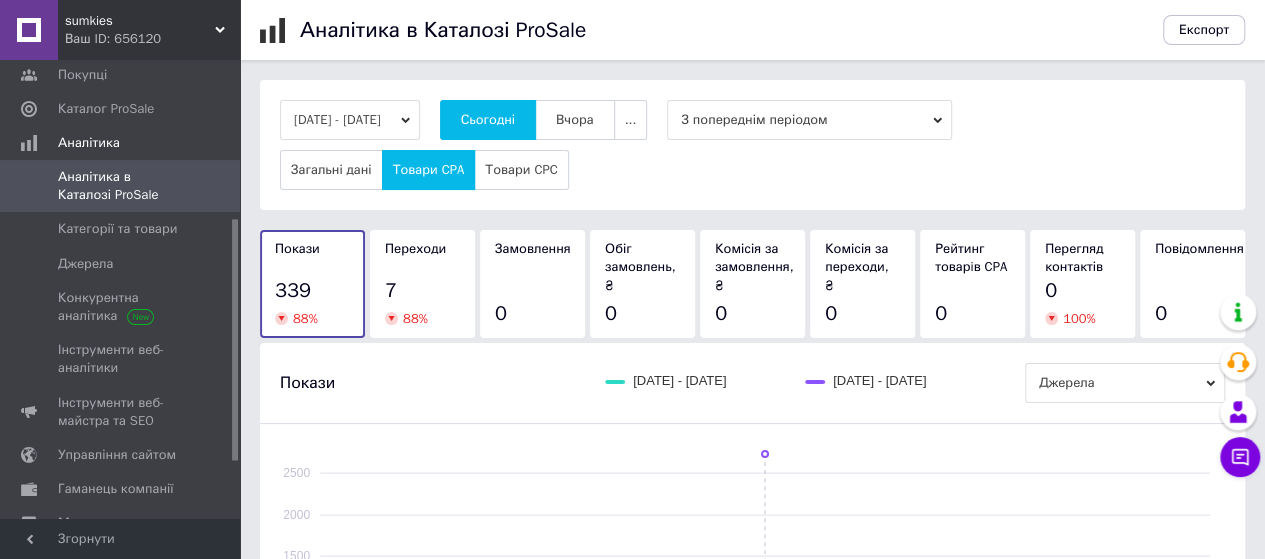 click on "14.07.2025 - 14.07.2025 Сьогодні Вчора ... З попереднім періодом Загальні дані Товари CPA Товари CPC" at bounding box center (752, 145) 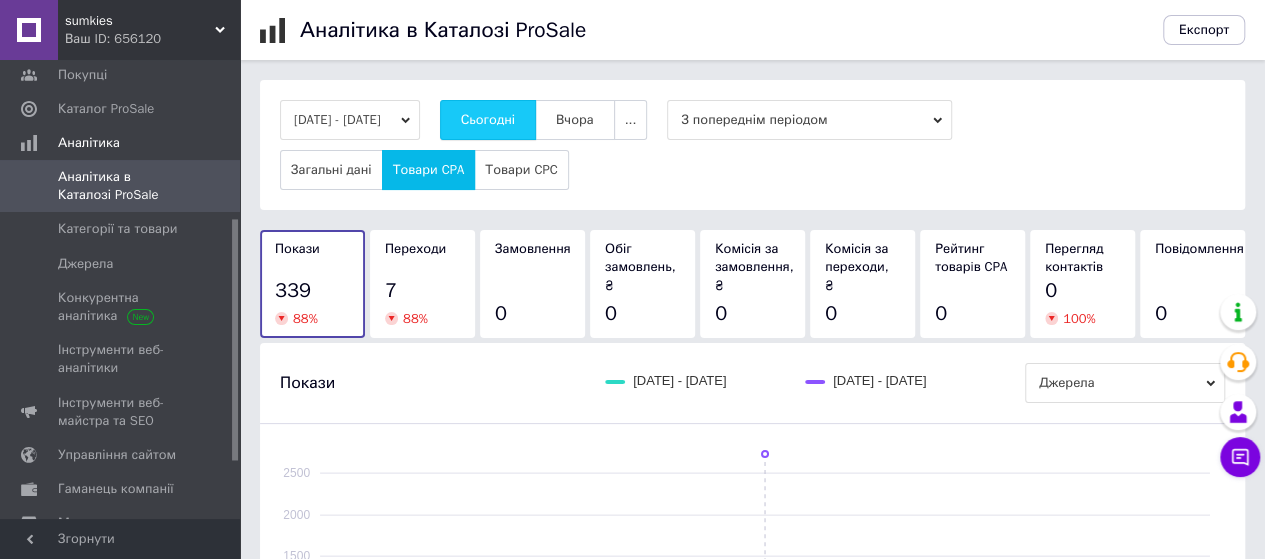 click on "Сьогодні" at bounding box center (488, 120) 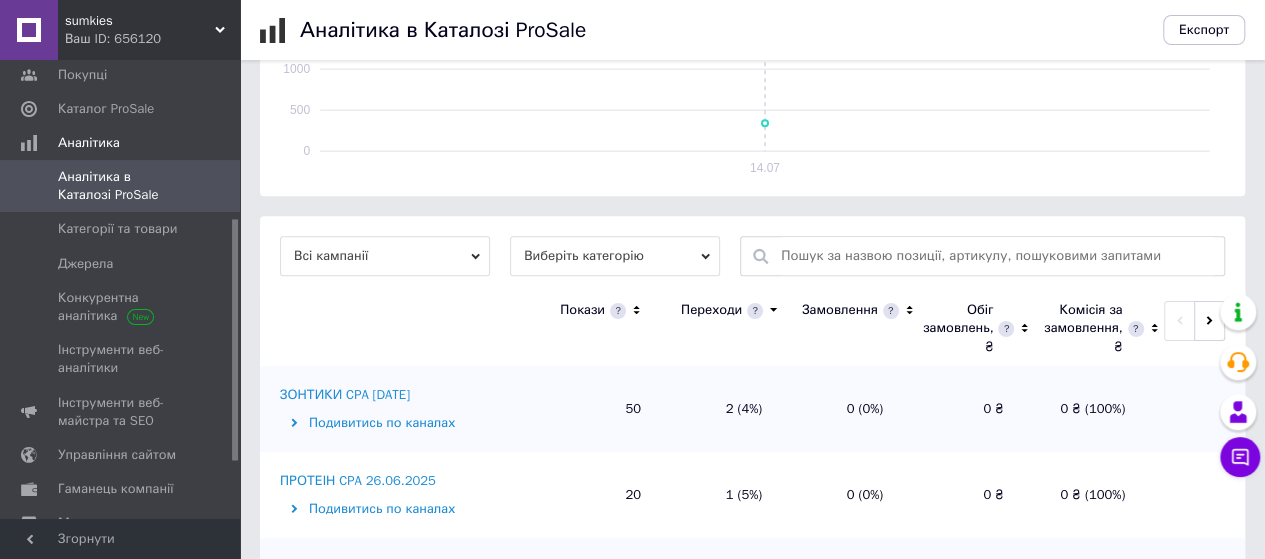 scroll, scrollTop: 668, scrollLeft: 0, axis: vertical 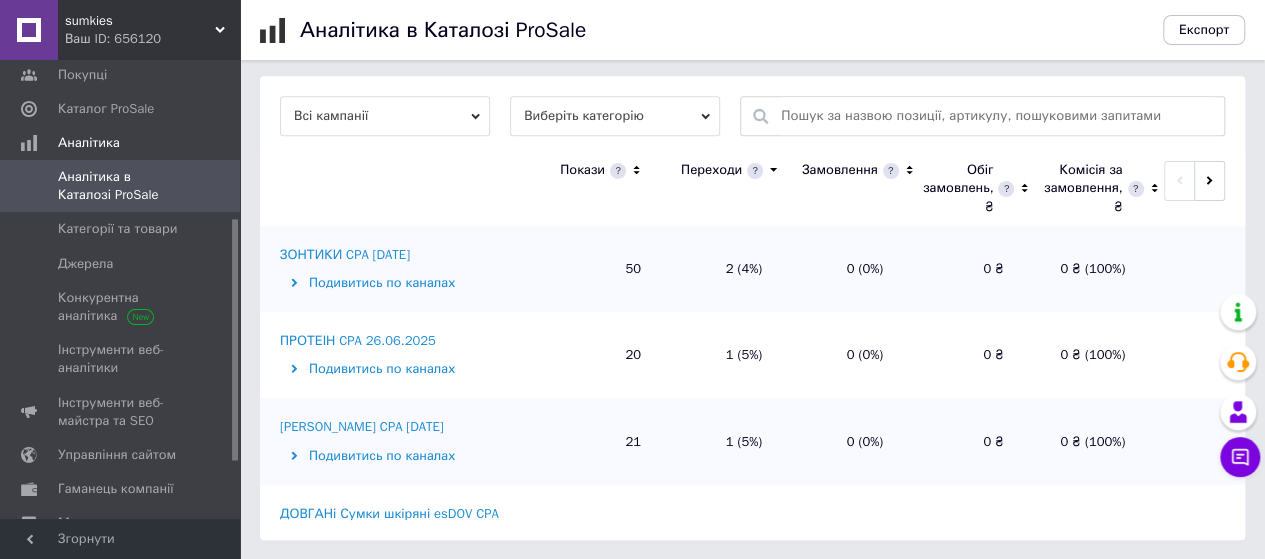 click 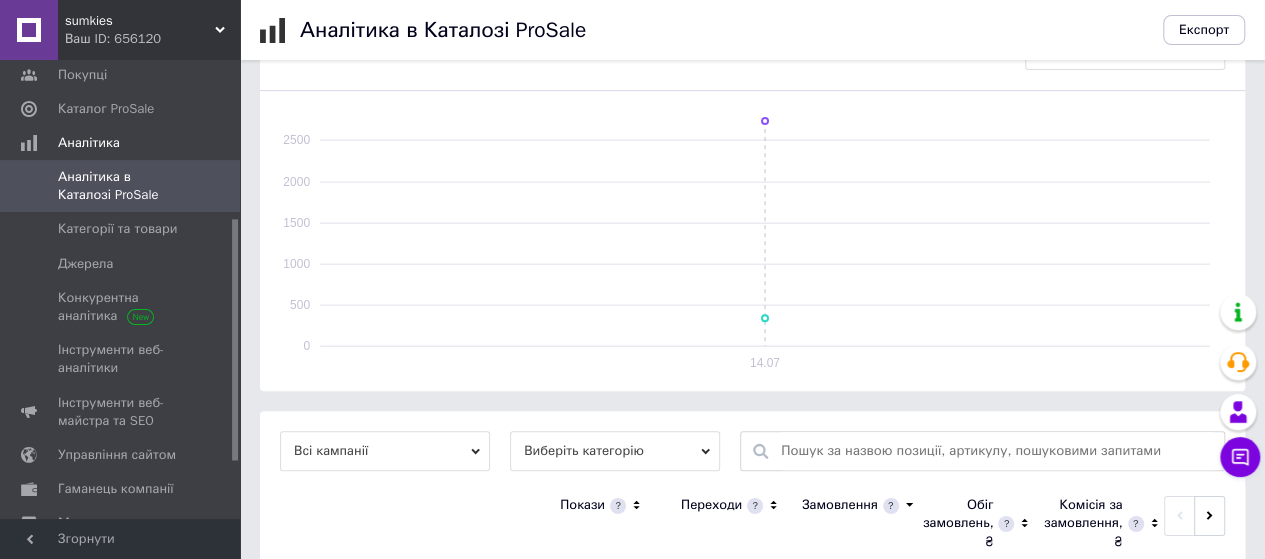 scroll, scrollTop: 668, scrollLeft: 0, axis: vertical 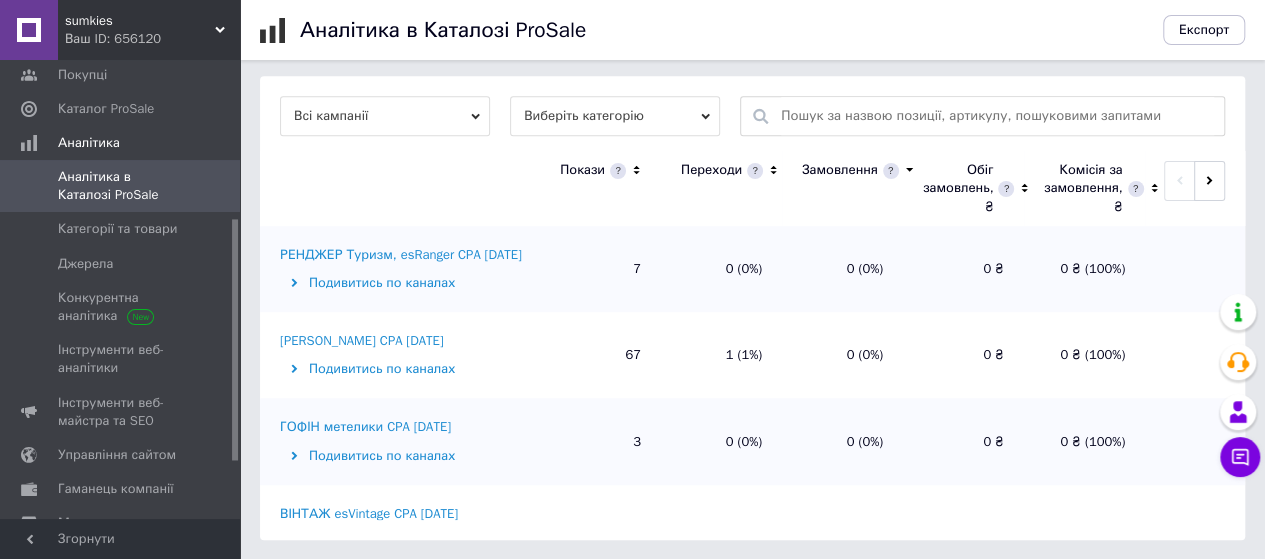 click 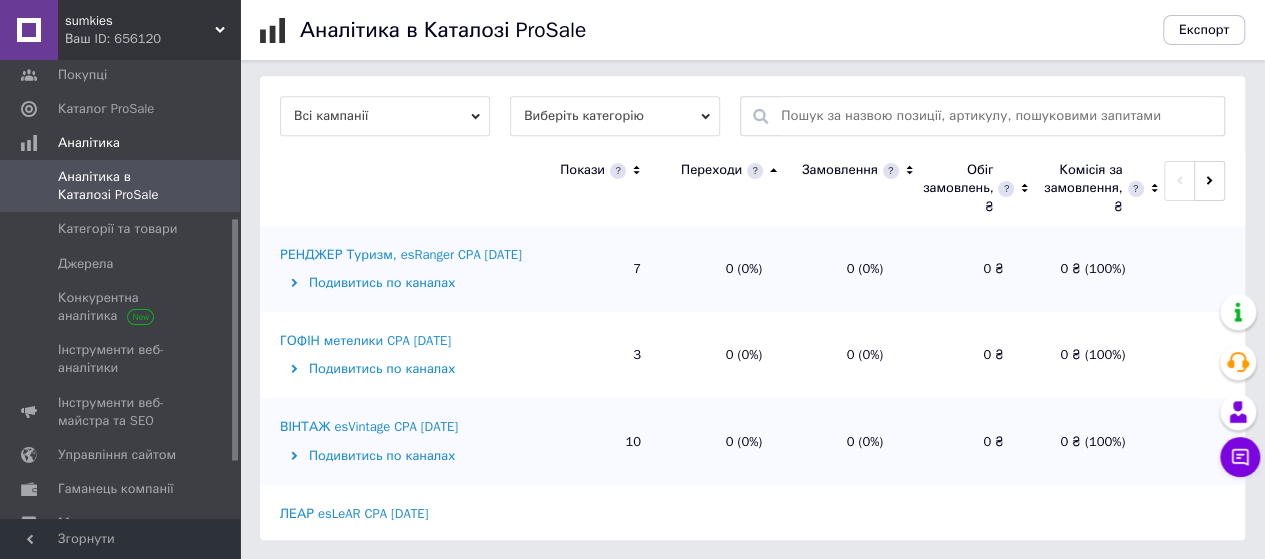 click 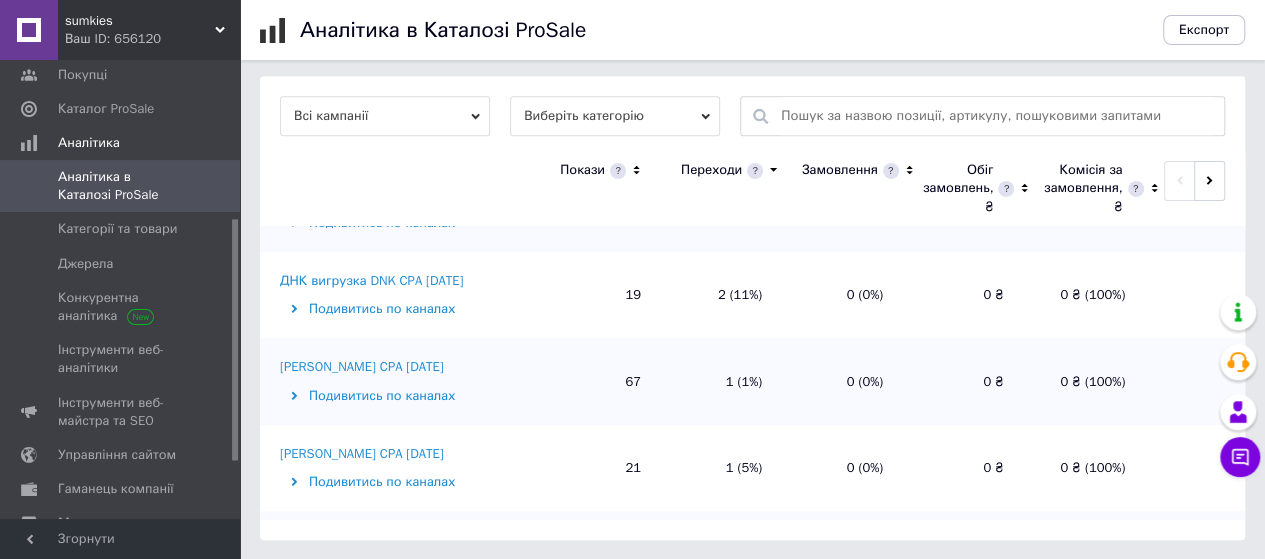 scroll, scrollTop: 0, scrollLeft: 0, axis: both 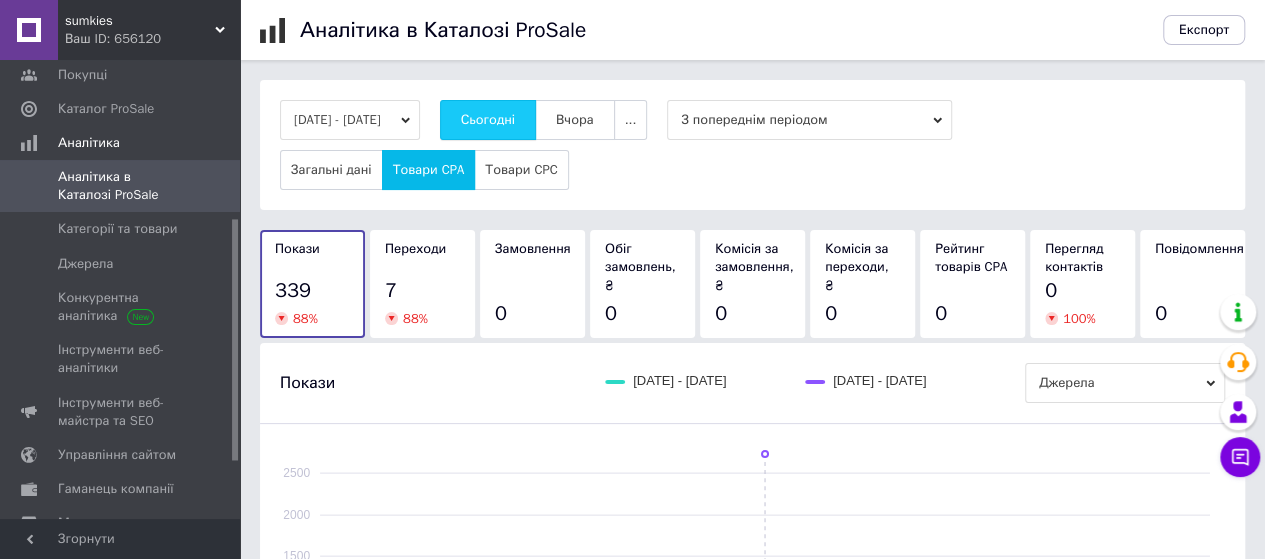 click on "Сьогодні" at bounding box center [488, 120] 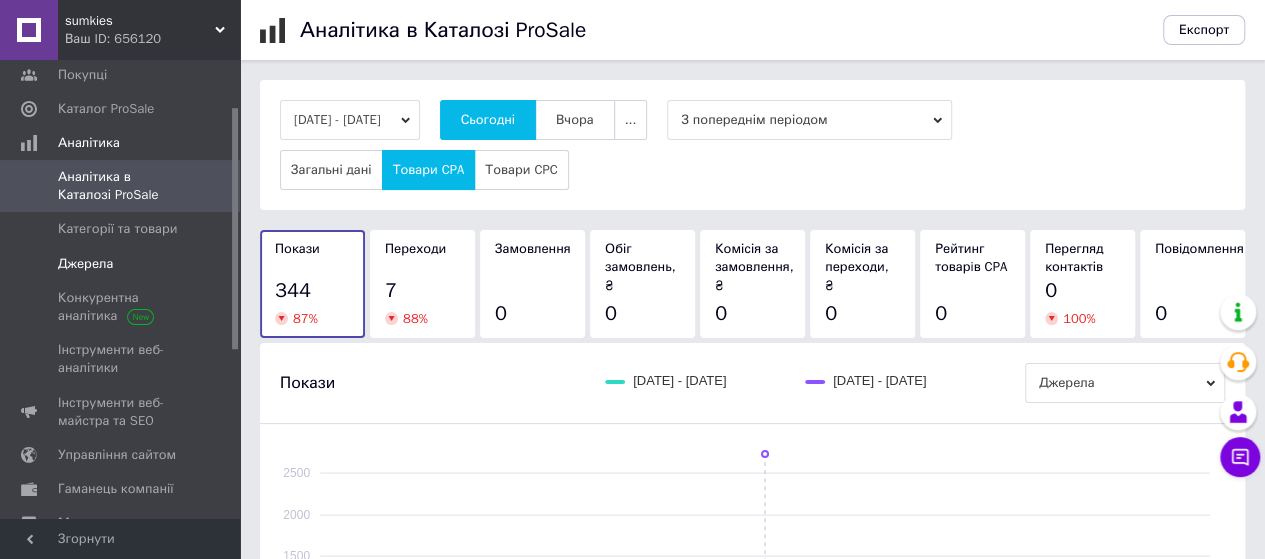 scroll, scrollTop: 0, scrollLeft: 0, axis: both 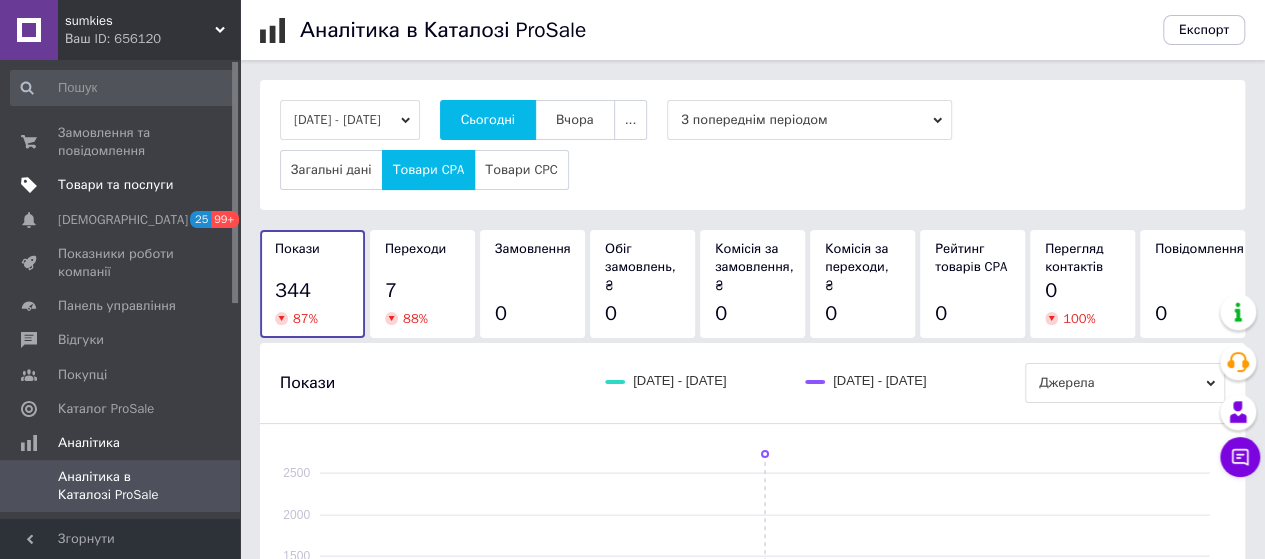 click on "Товари та послуги" at bounding box center (115, 185) 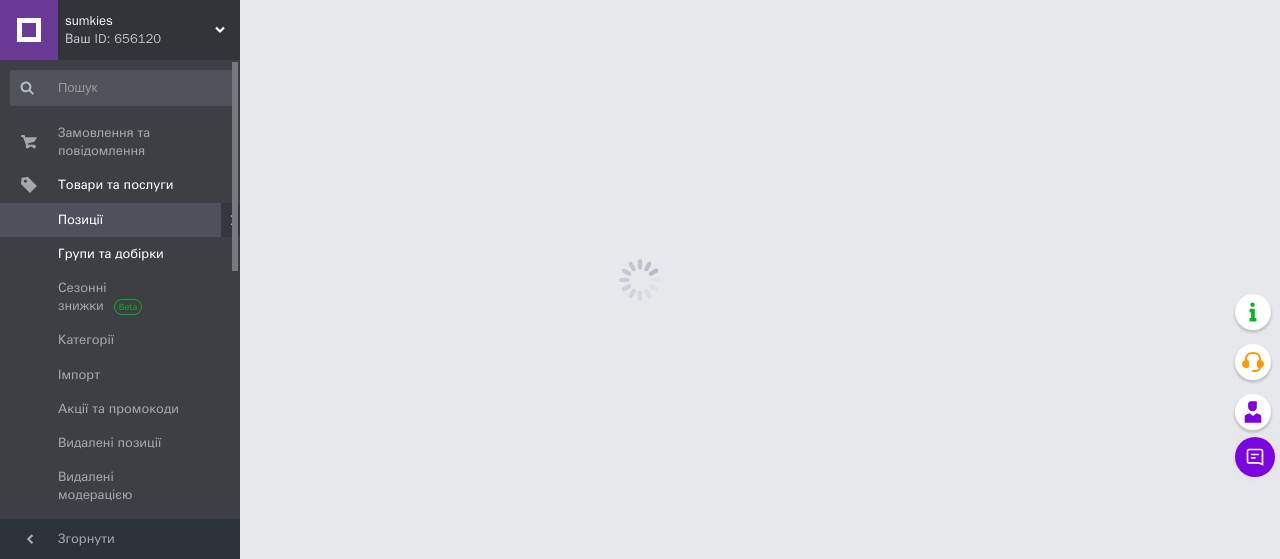 click on "Групи та добірки" at bounding box center (111, 254) 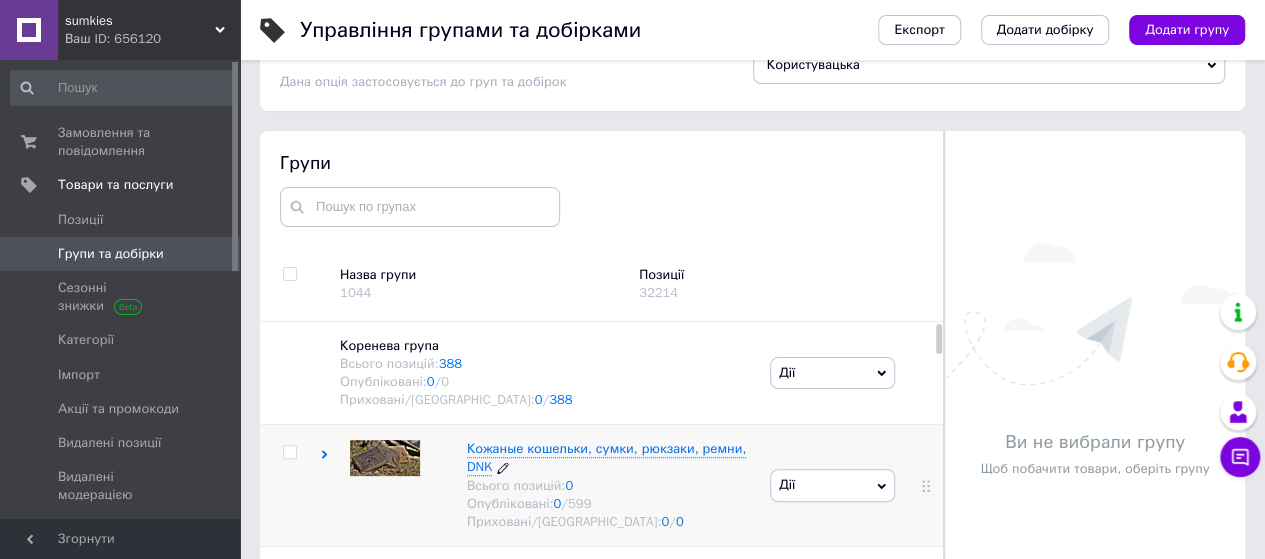 scroll, scrollTop: 113, scrollLeft: 0, axis: vertical 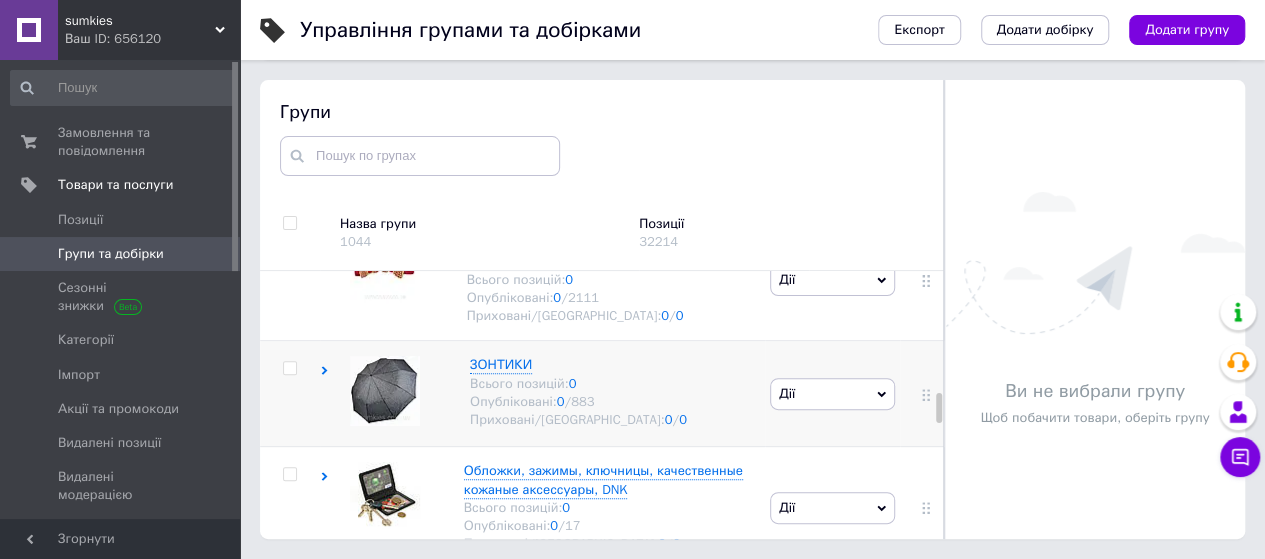click 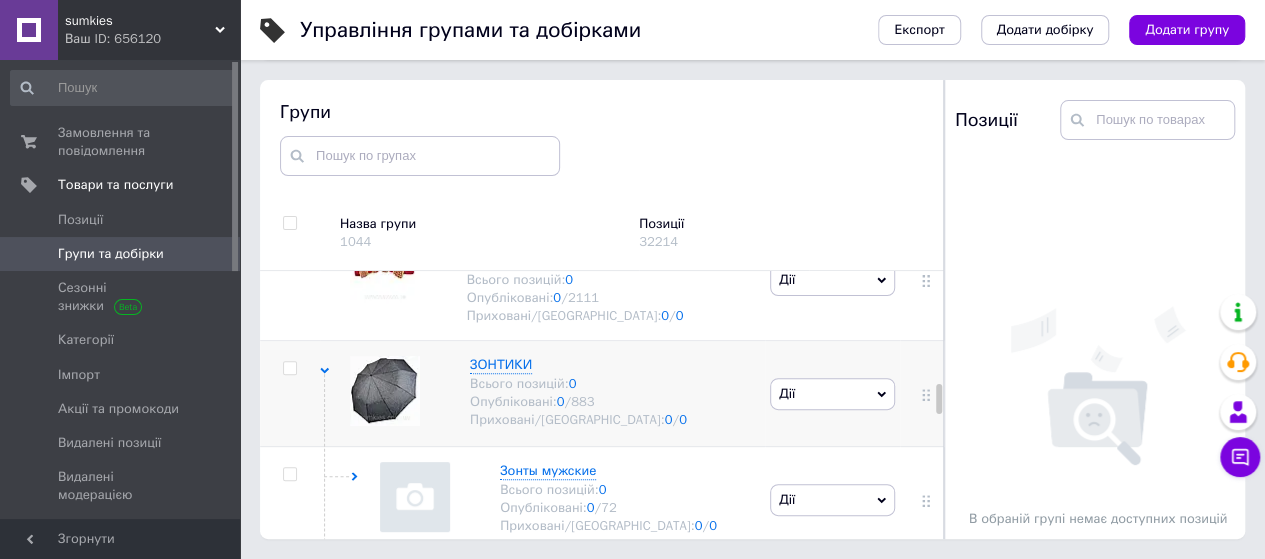 scroll, scrollTop: 2000, scrollLeft: 0, axis: vertical 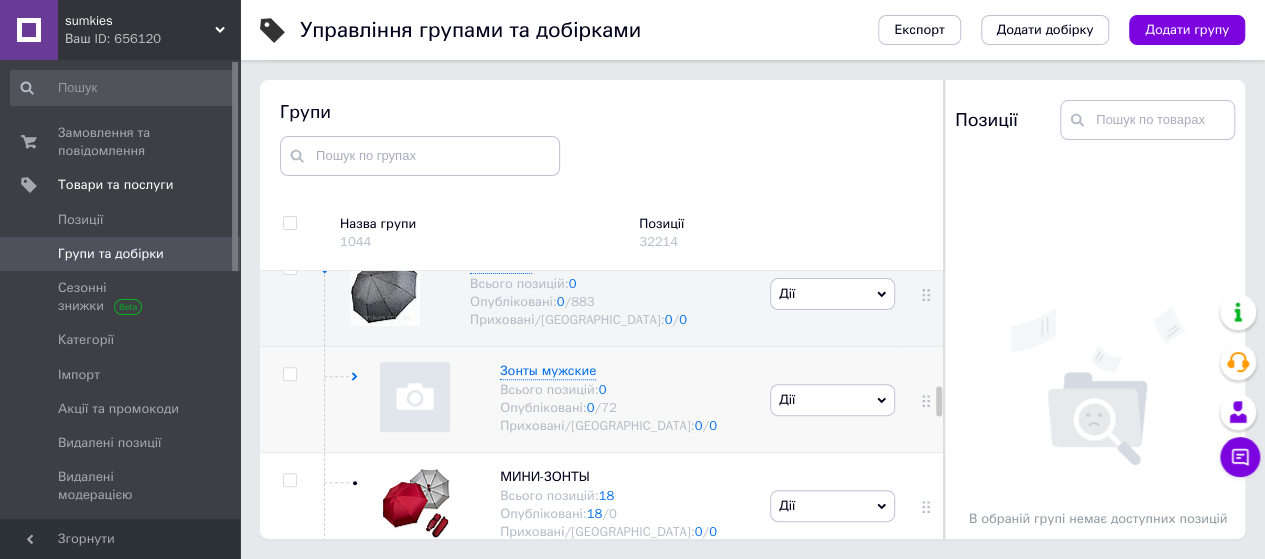 click at bounding box center (289, 374) 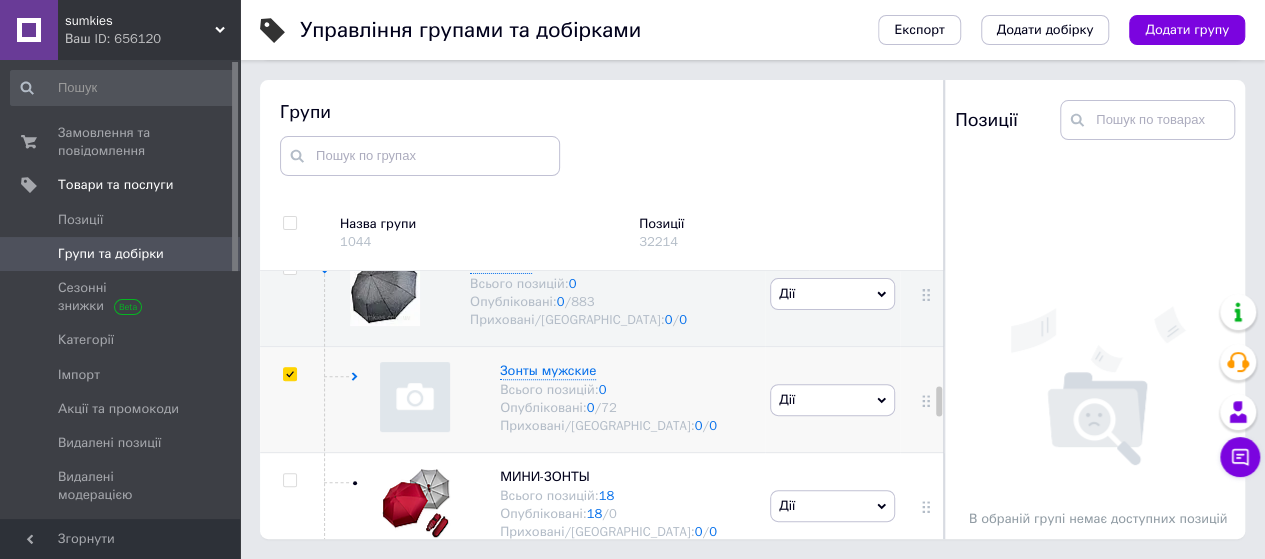 checkbox on "true" 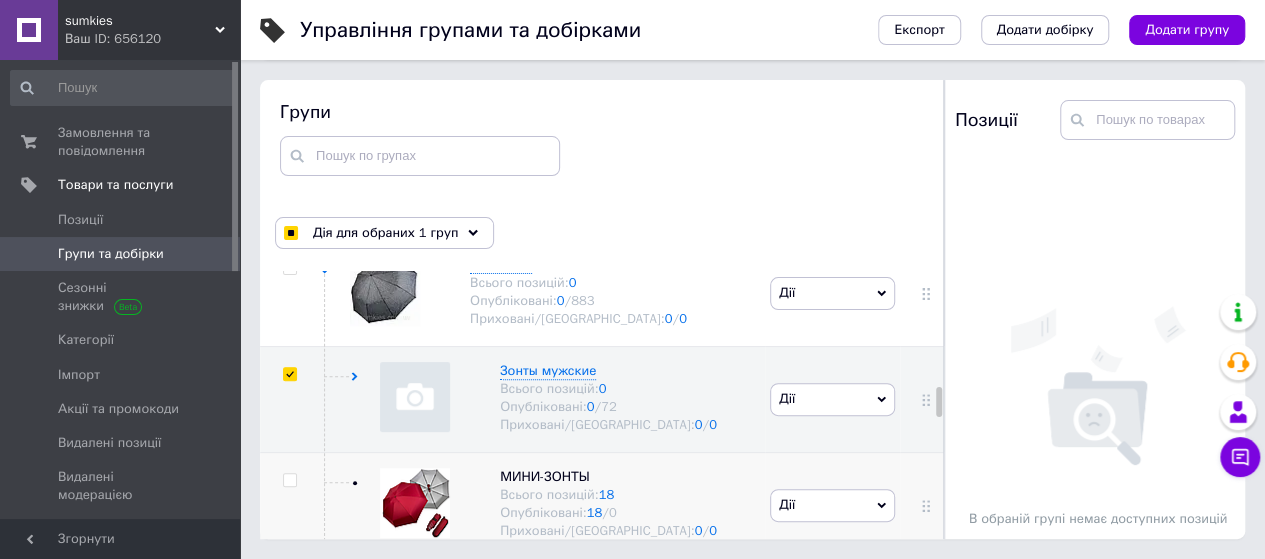 click at bounding box center (289, 480) 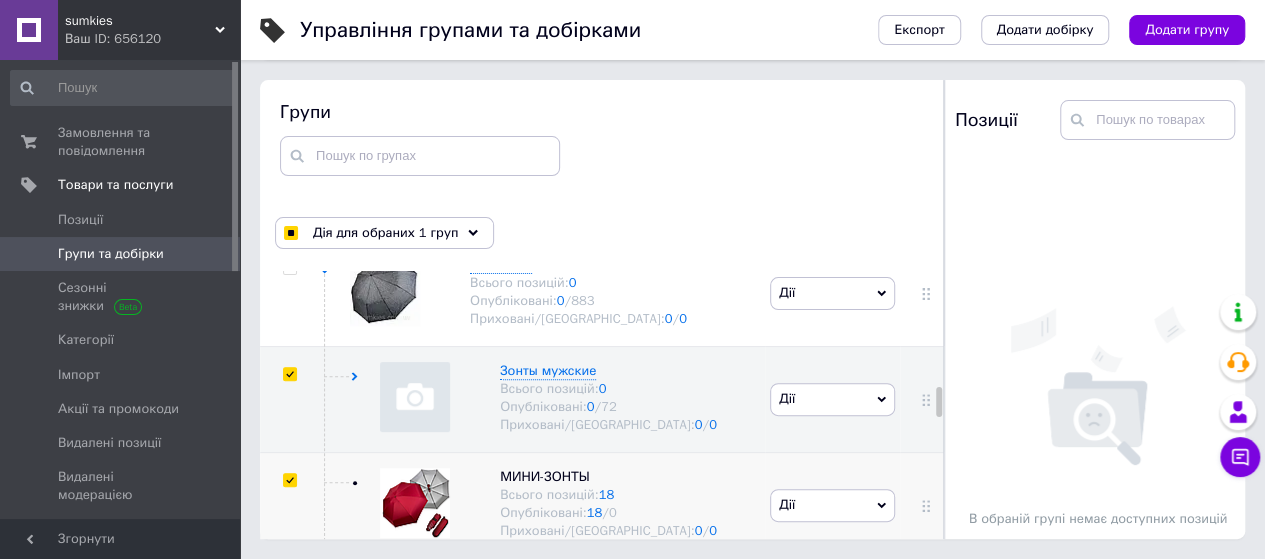 checkbox on "true" 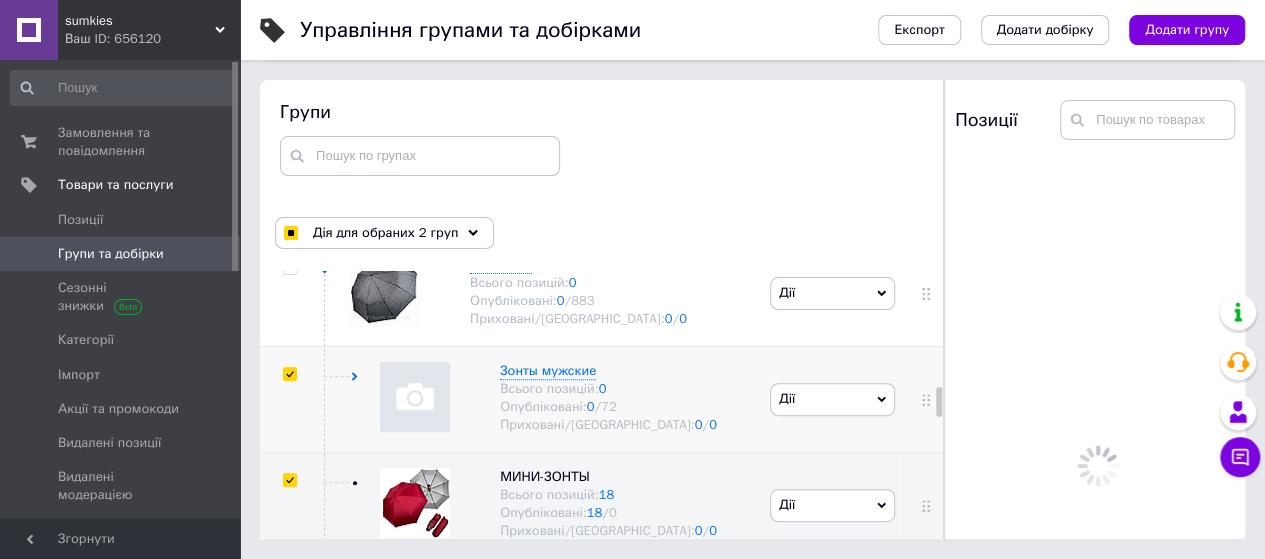 scroll, scrollTop: 2200, scrollLeft: 0, axis: vertical 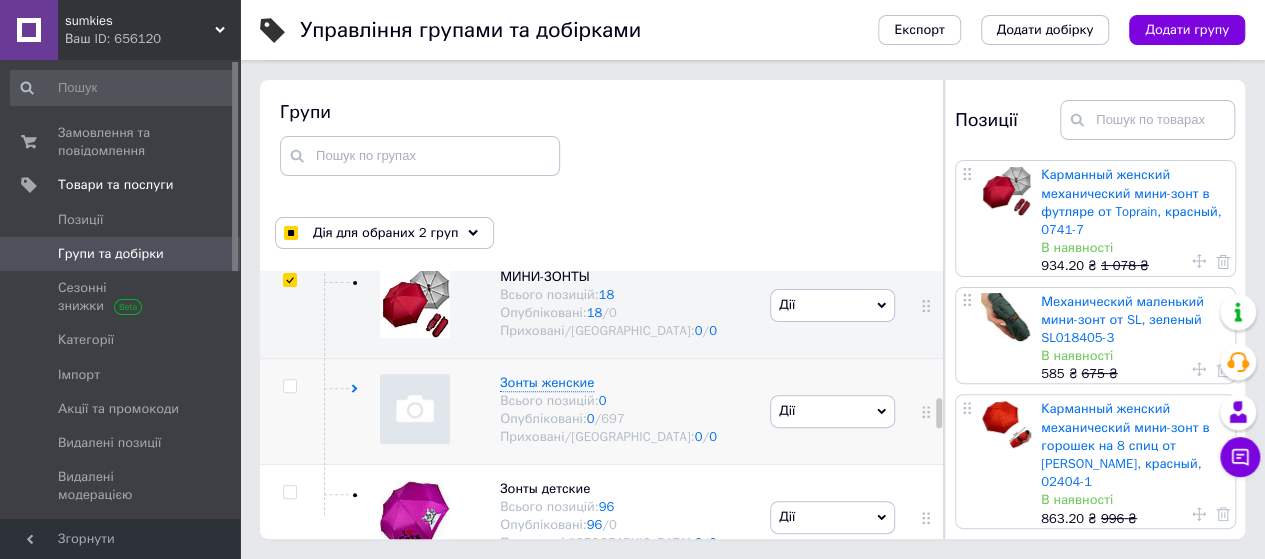 click at bounding box center [289, 386] 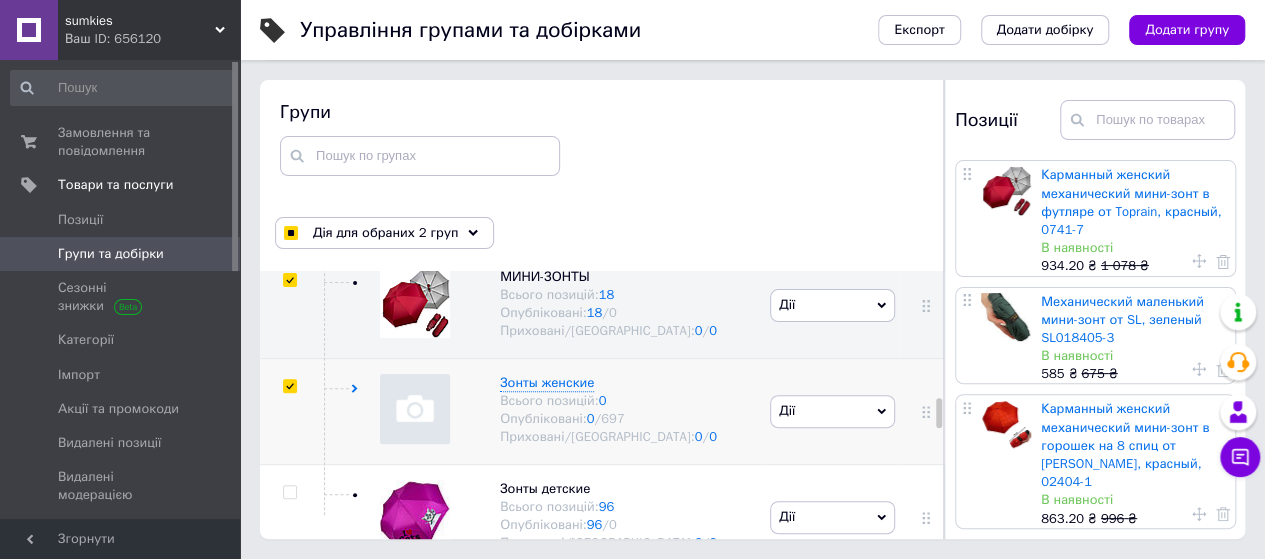 checkbox on "true" 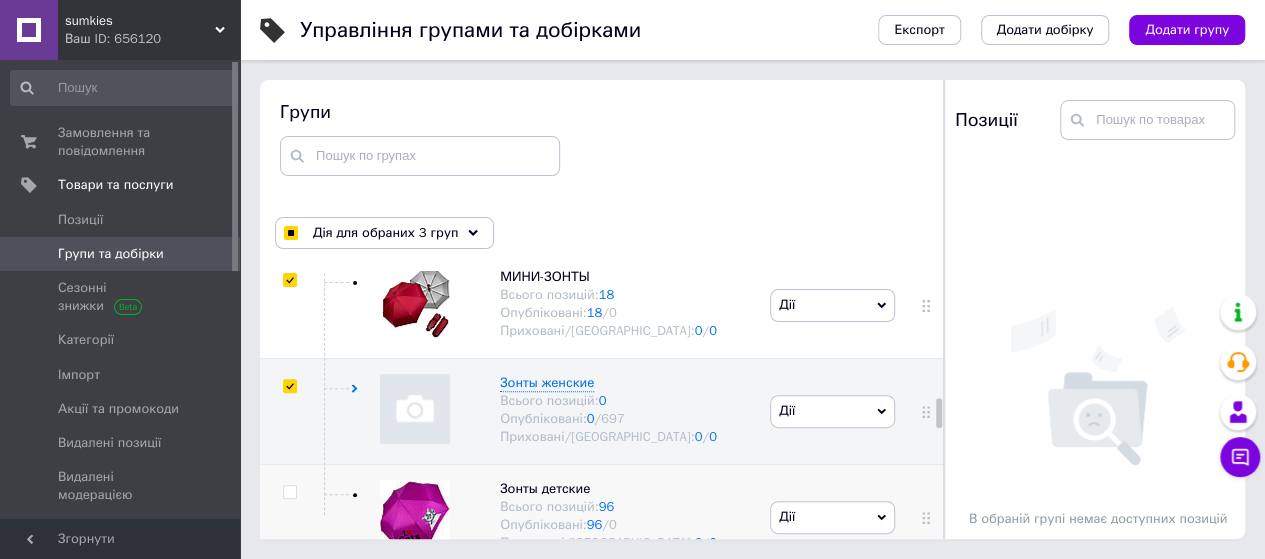 click at bounding box center [289, 492] 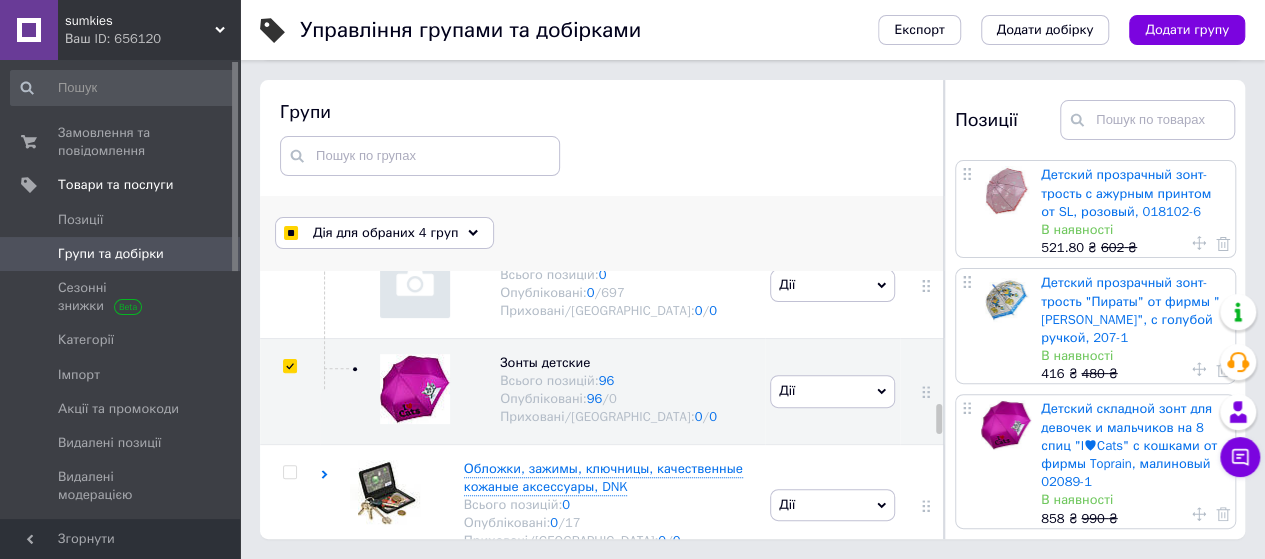 scroll, scrollTop: 2300, scrollLeft: 0, axis: vertical 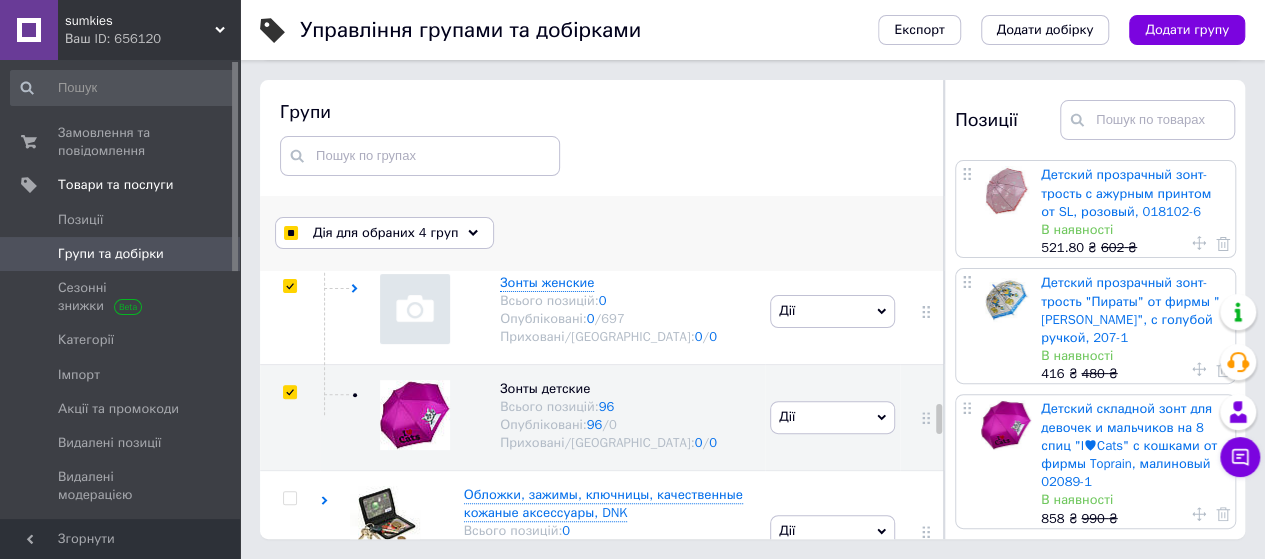 click 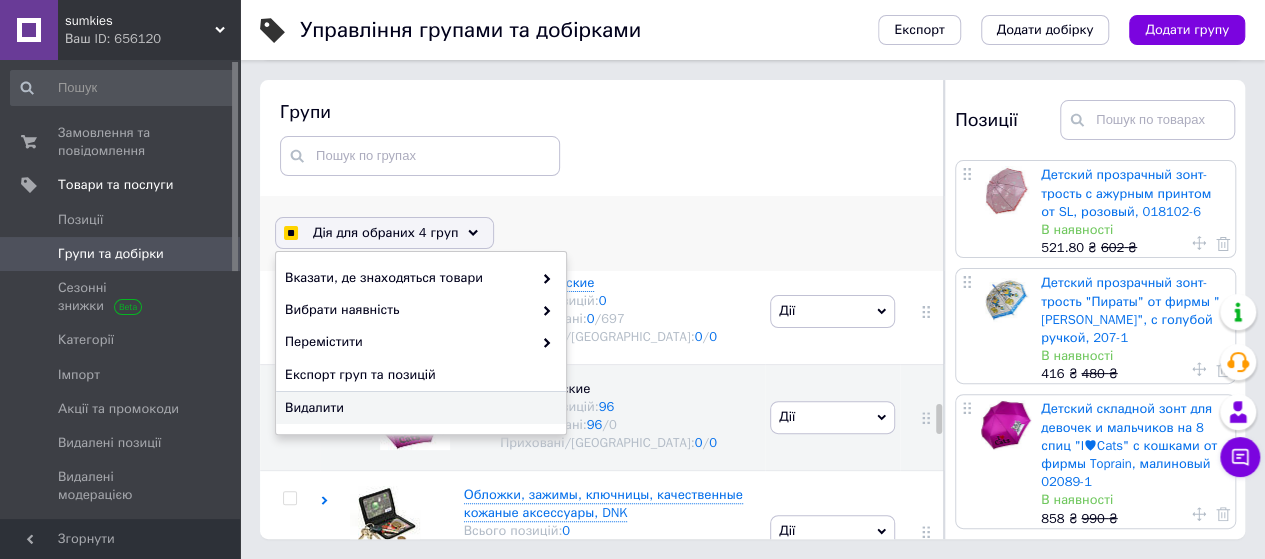 click on "Видалити" at bounding box center (421, 408) 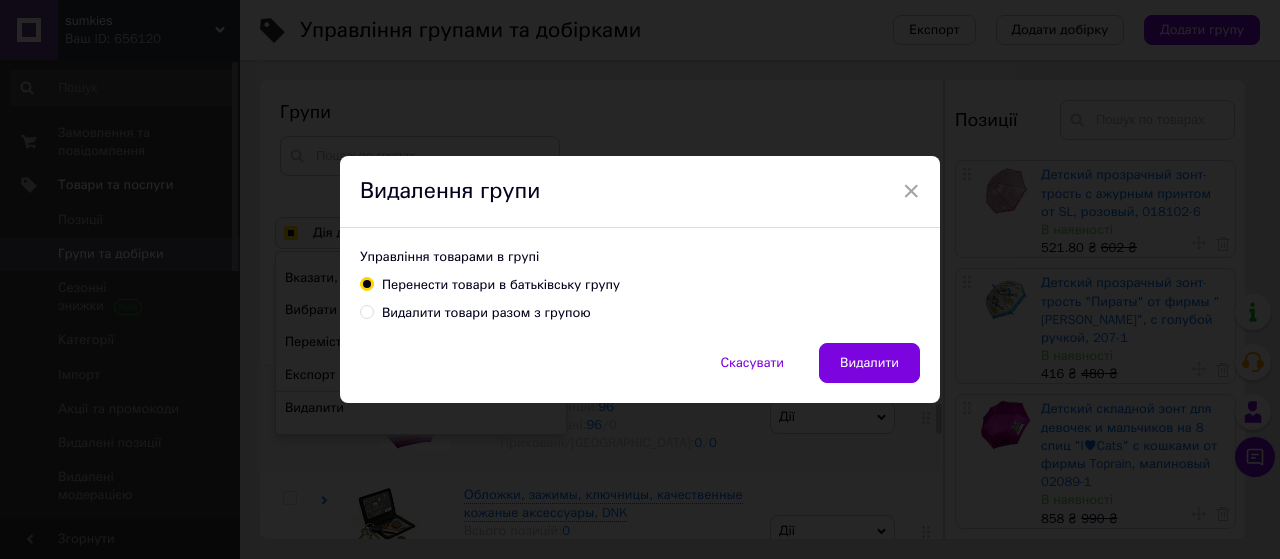 click on "Видалити товари разом з групою" at bounding box center (366, 311) 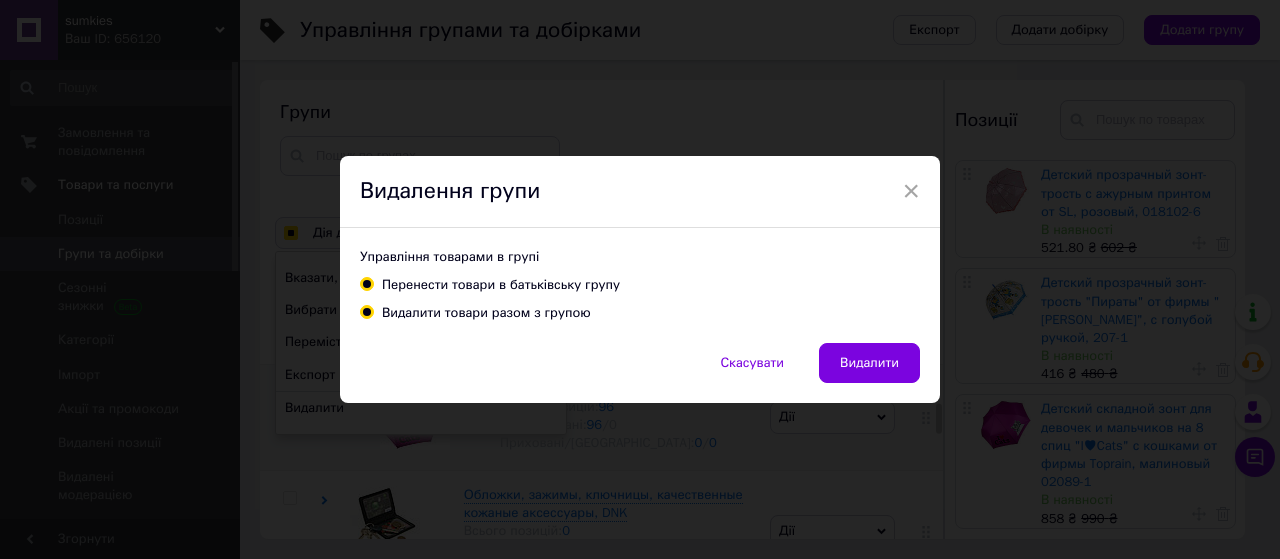 radio on "true" 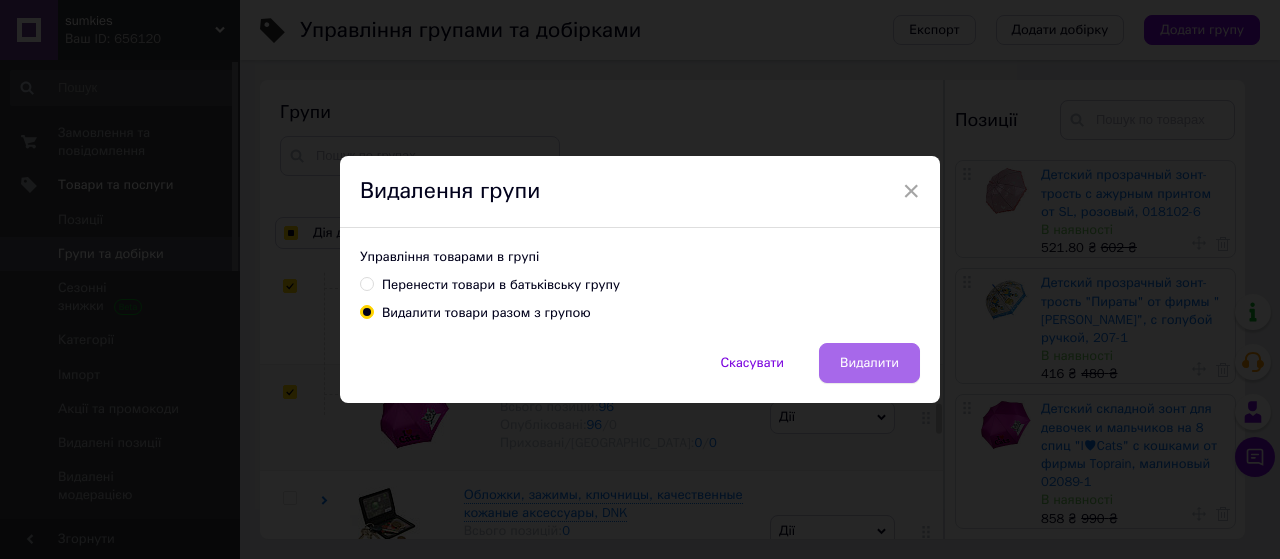 click on "Видалити" at bounding box center [869, 363] 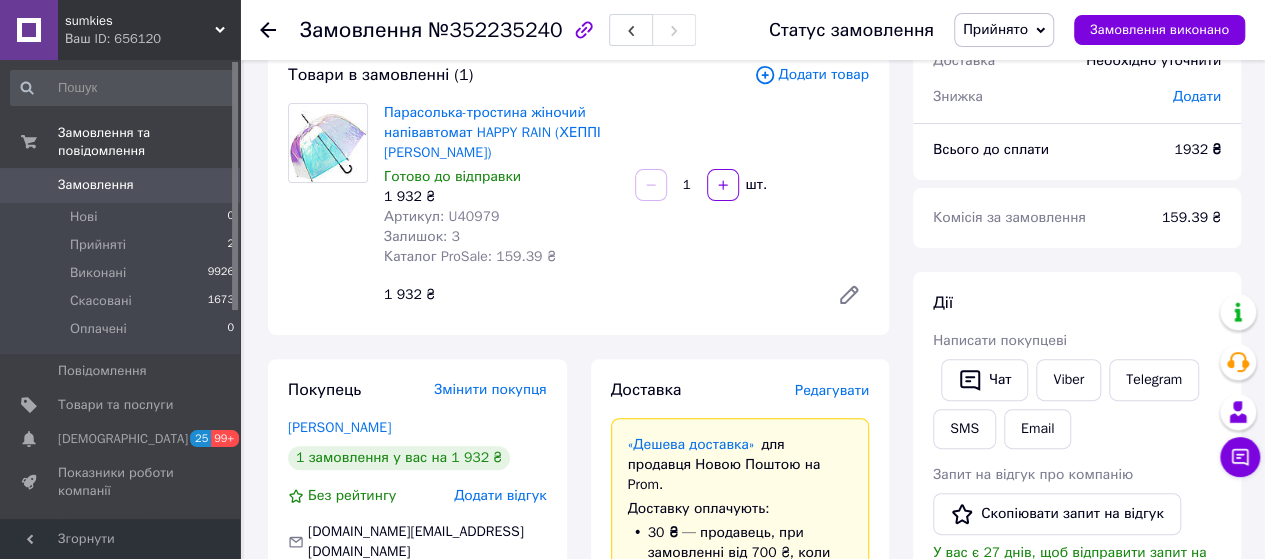 scroll, scrollTop: 100, scrollLeft: 0, axis: vertical 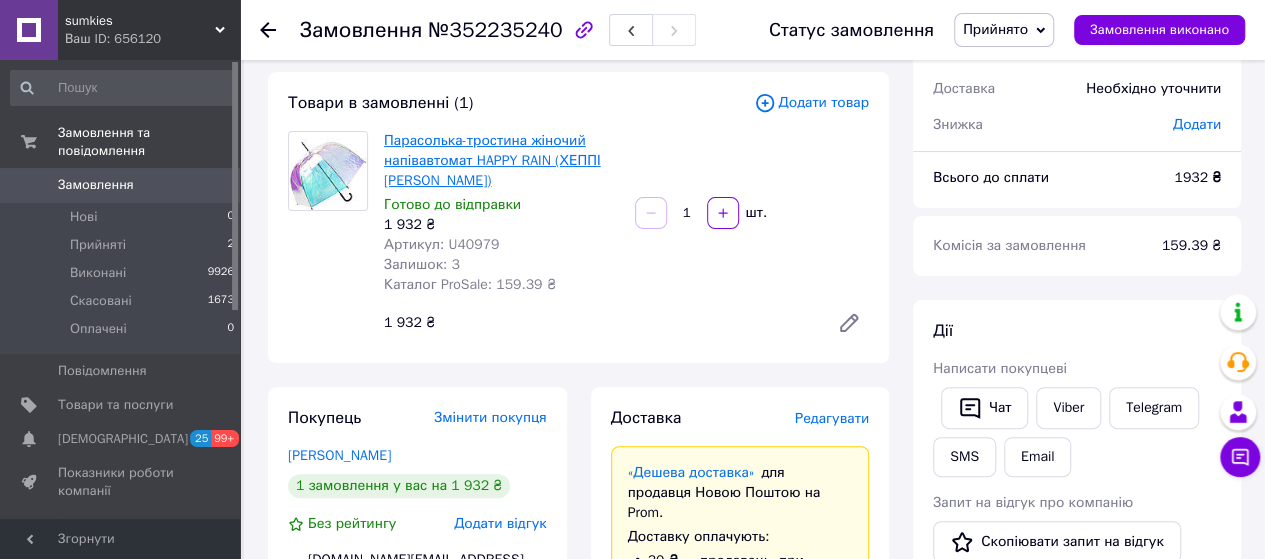 click on "Парасолька-тростина жіночий напівавтомат HAPPY RAIN (ХЕППІ [PERSON_NAME])" at bounding box center [492, 160] 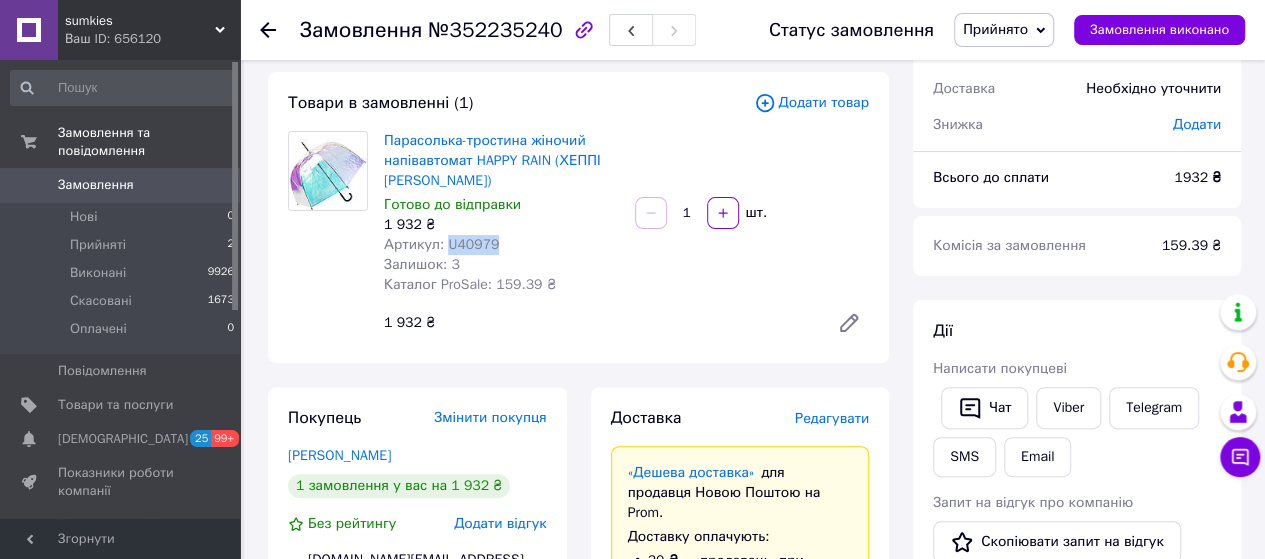 drag, startPoint x: 503, startPoint y: 245, endPoint x: 450, endPoint y: 239, distance: 53.338543 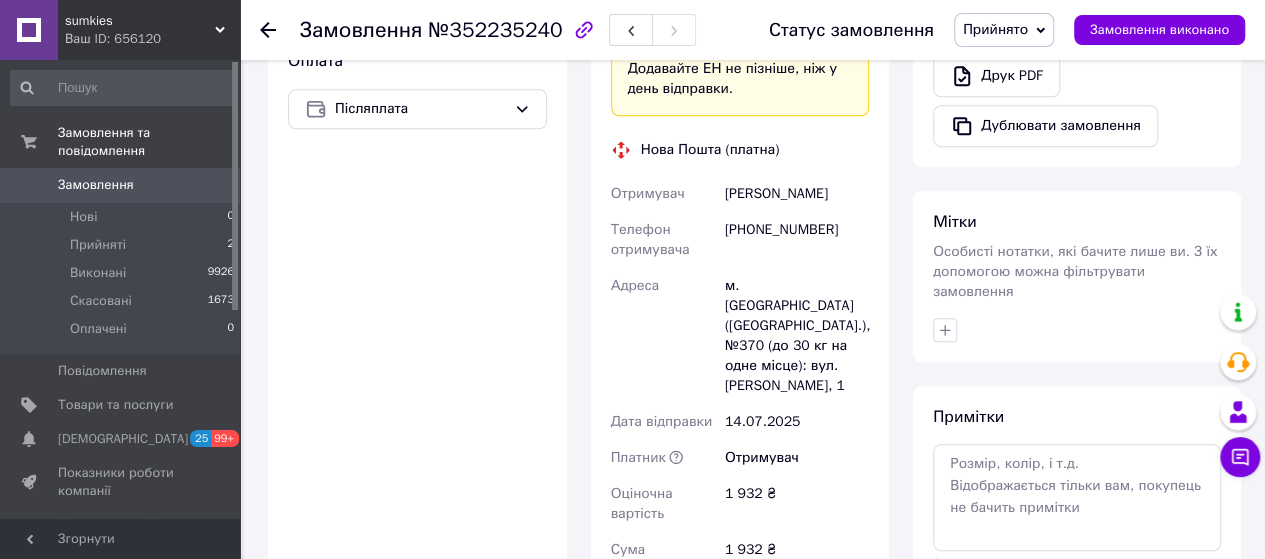 scroll, scrollTop: 800, scrollLeft: 0, axis: vertical 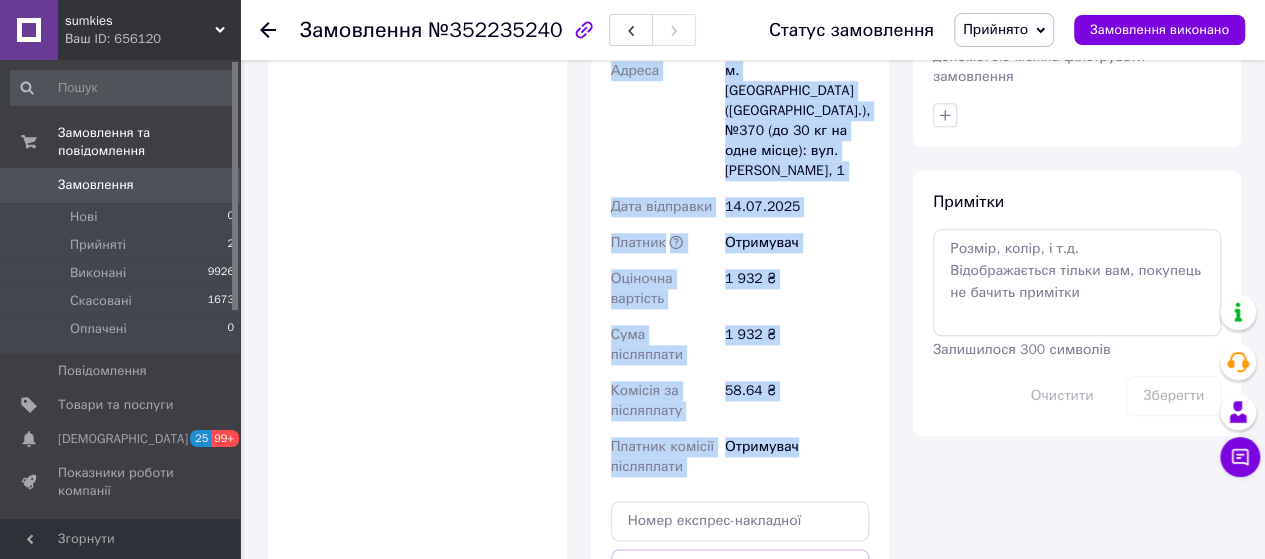 drag, startPoint x: 639, startPoint y: 90, endPoint x: 832, endPoint y: 348, distance: 322.20026 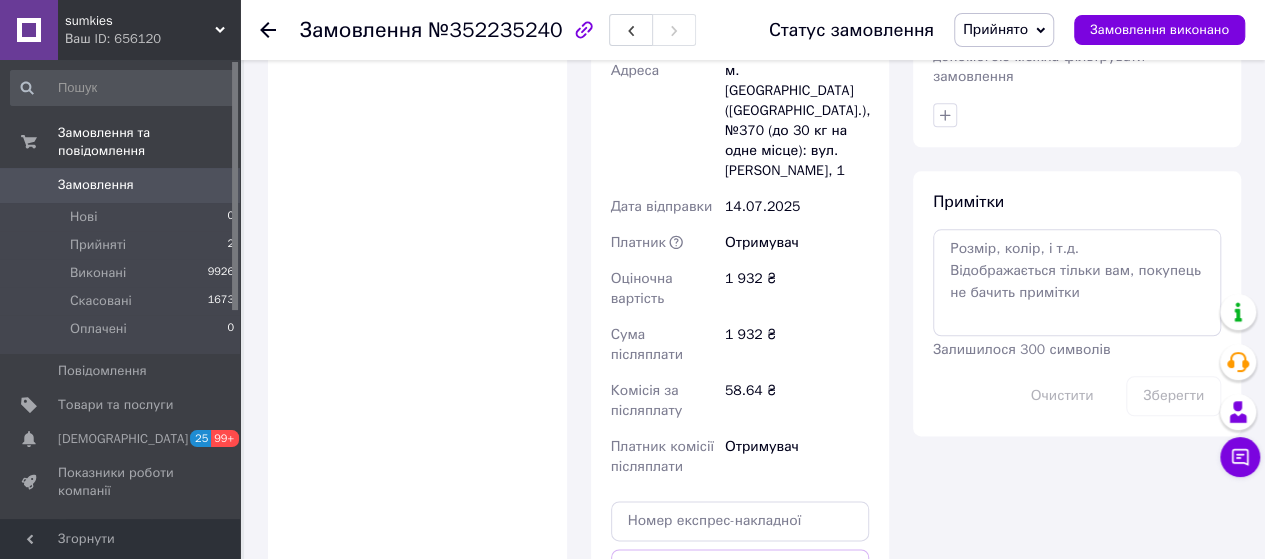 click on "Всього 1 товар 1 932 ₴ Доставка Необхідно уточнити Знижка Додати Всього до сплати 1932 ₴ Комісія за замовлення 159.39 ₴ Дії Написати покупцеві   Чат Viber Telegram SMS Email Запит на відгук про компанію   Скопіювати запит на відгук У вас є 27 днів, щоб відправити запит на відгук покупцеві, скопіювавши посилання.   Видати чек   Завантажити PDF   Друк PDF   Дублювати замовлення Мітки Особисті нотатки, які бачите лише ви. З їх допомогою можна фільтрувати замовлення Примітки Залишилося 300 символів Очистити Зберегти" at bounding box center (1077, -238) 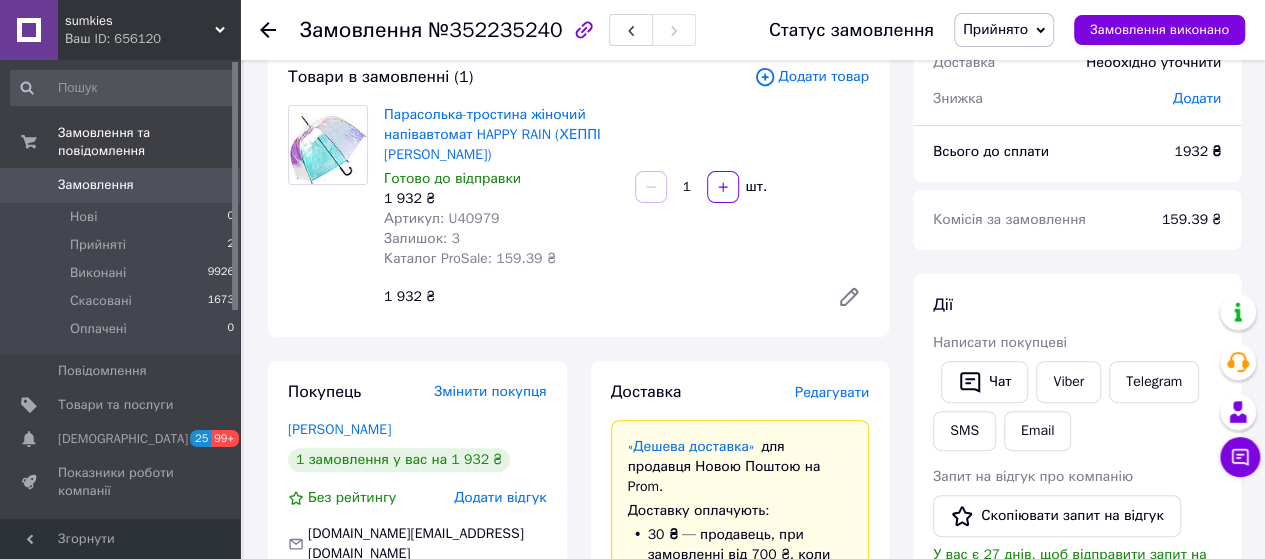 scroll, scrollTop: 95, scrollLeft: 0, axis: vertical 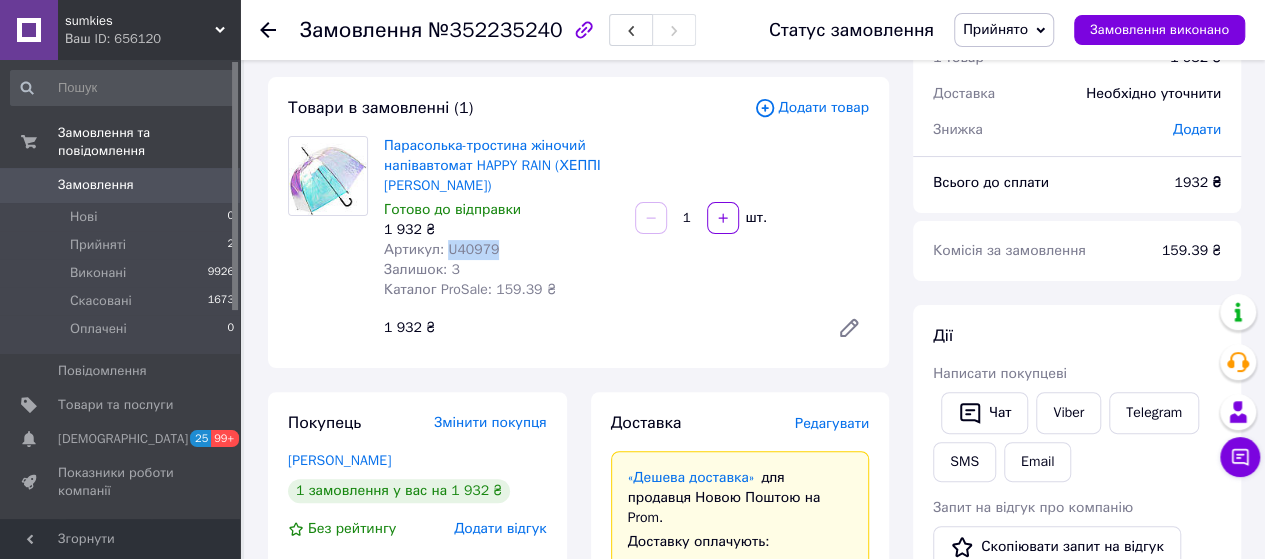 drag, startPoint x: 446, startPoint y: 251, endPoint x: 497, endPoint y: 251, distance: 51 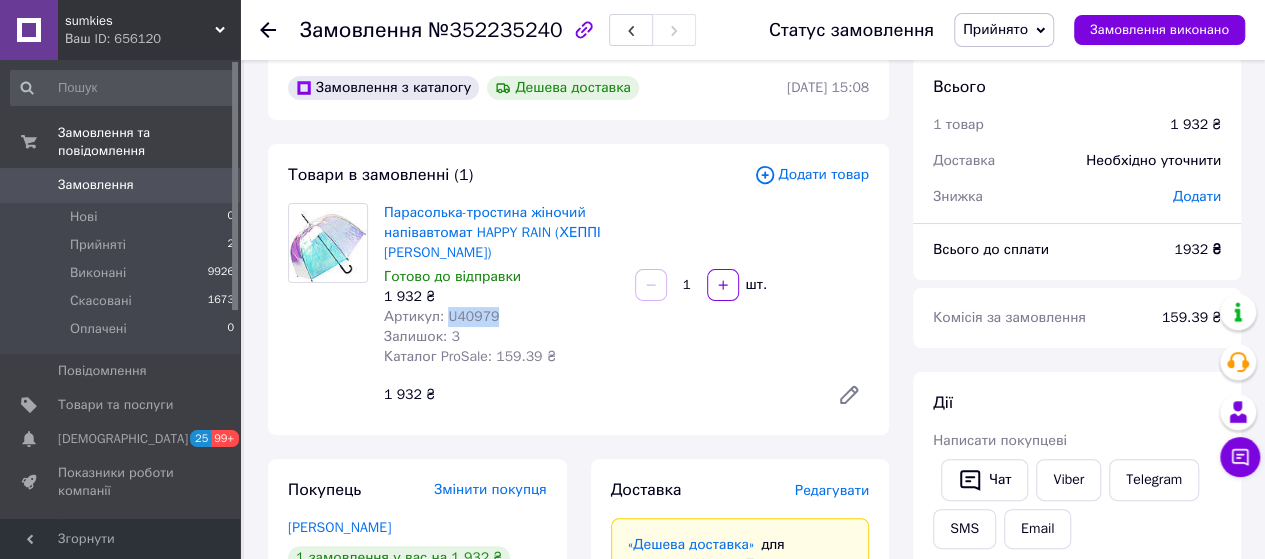 scroll, scrollTop: 0, scrollLeft: 0, axis: both 